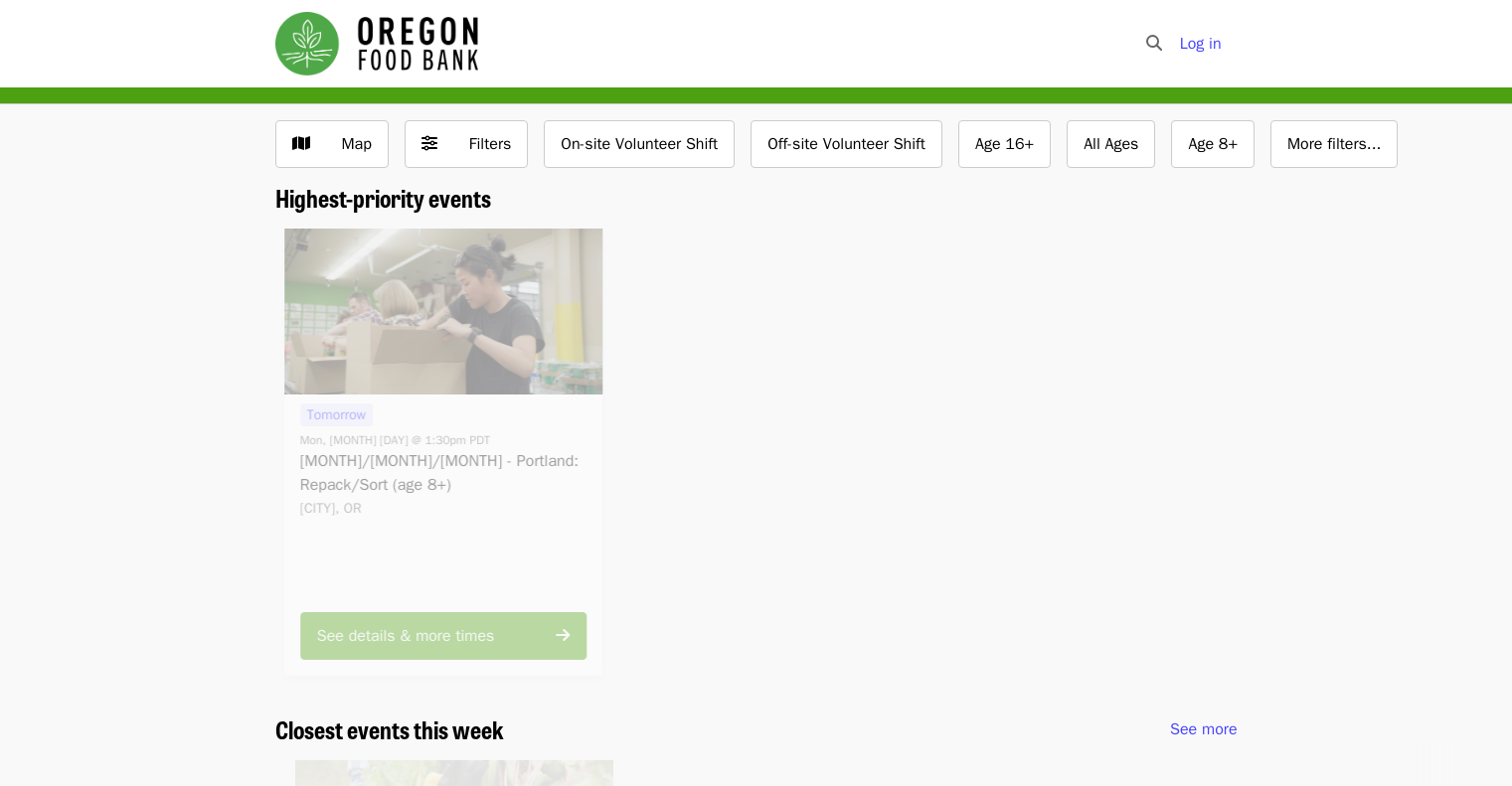 scroll, scrollTop: 0, scrollLeft: 0, axis: both 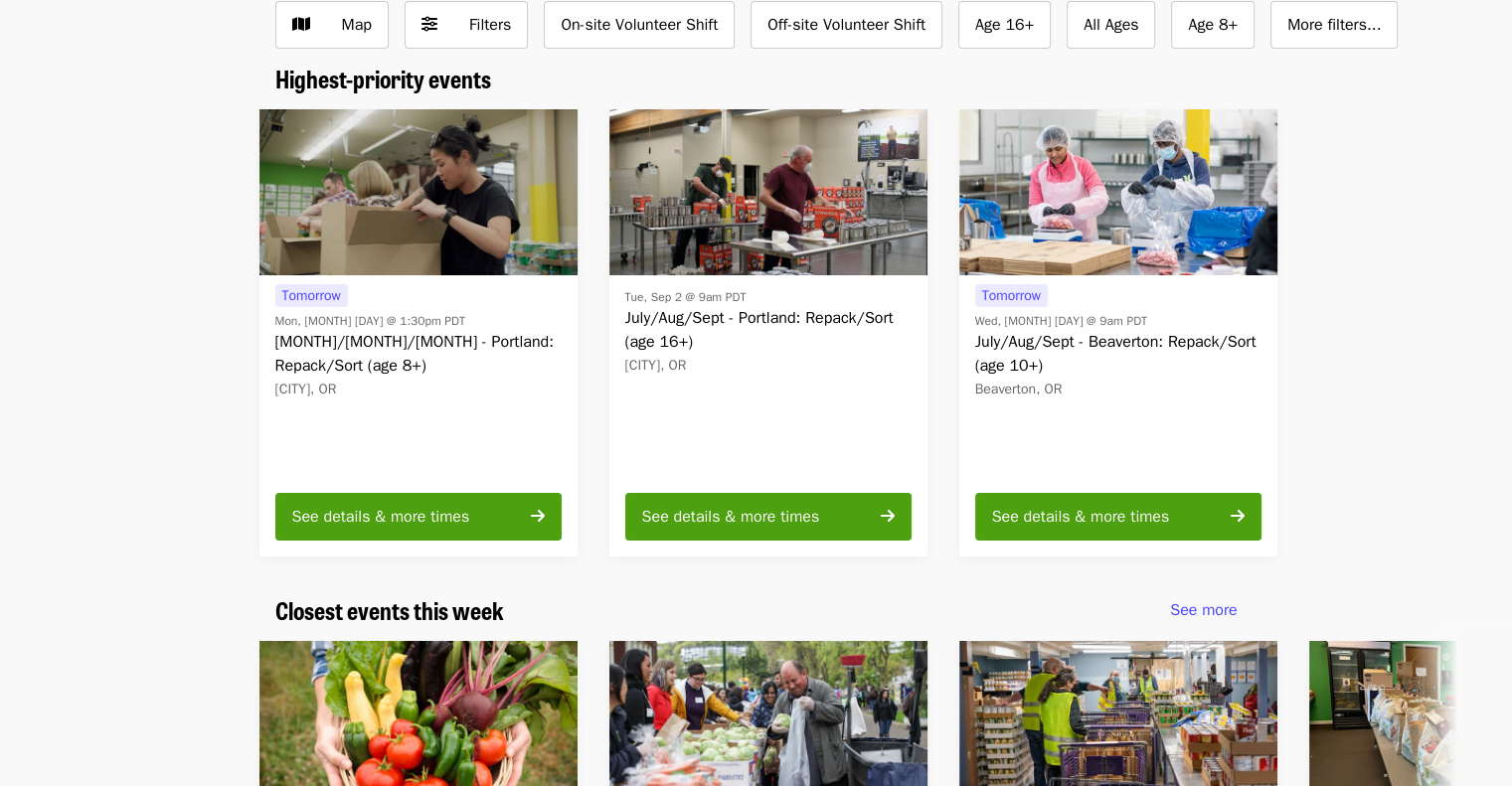 click on "July/Aug/Sept - Beaverton: Repack/Sort (age 10+)" at bounding box center (1118, 354) 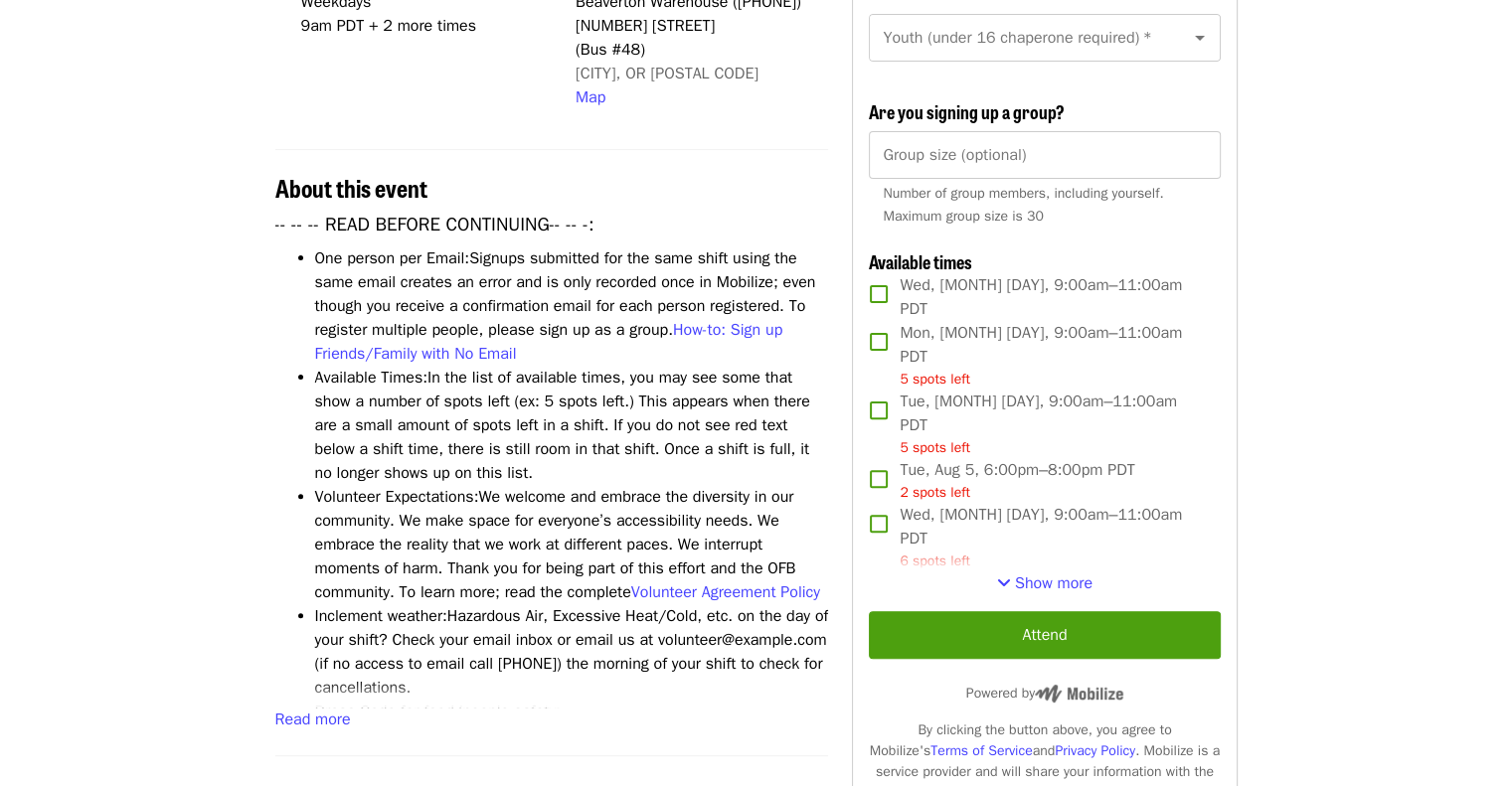 scroll, scrollTop: 541, scrollLeft: 0, axis: vertical 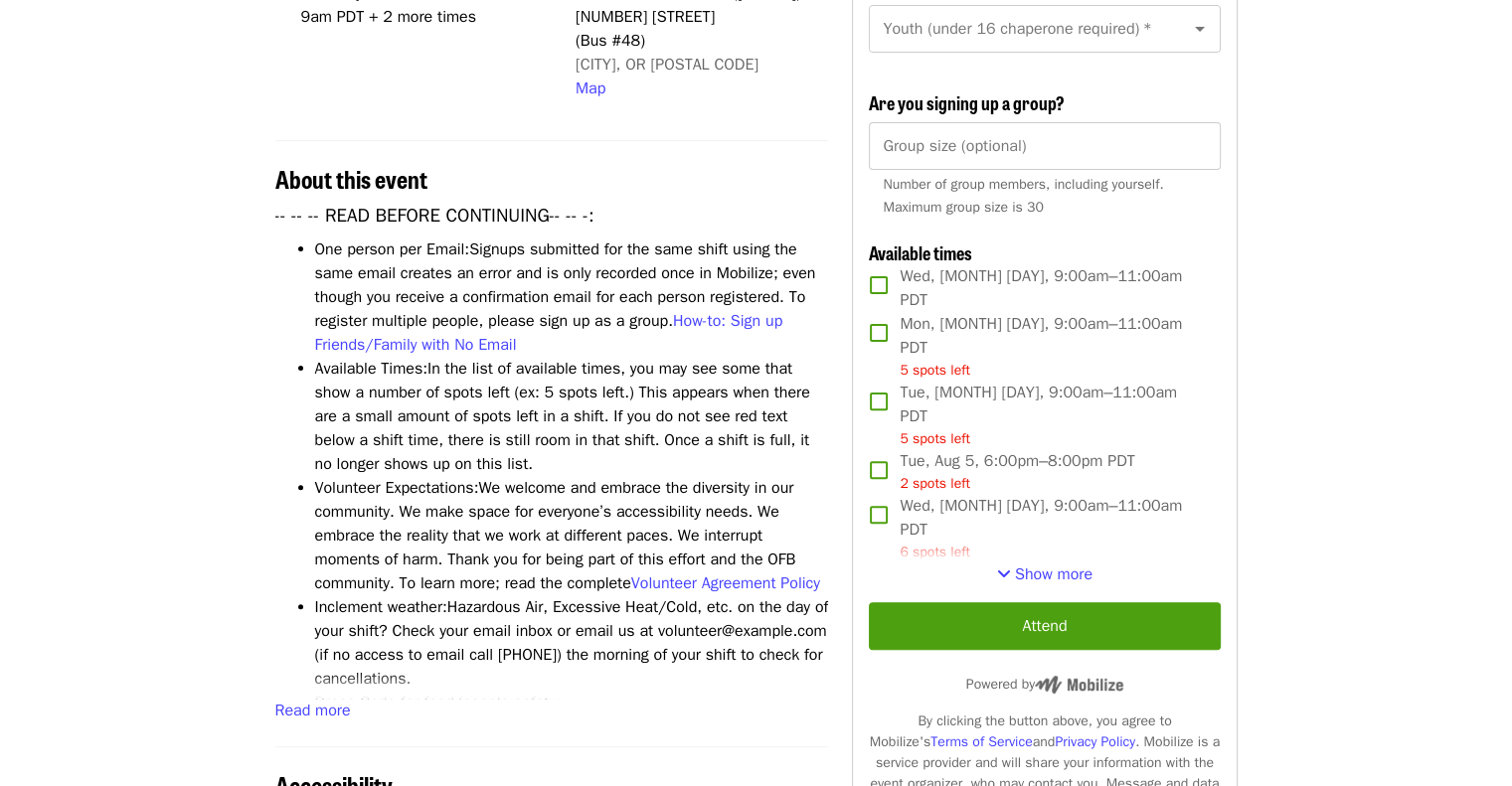 click on "6 spots left" at bounding box center (1052, 551) 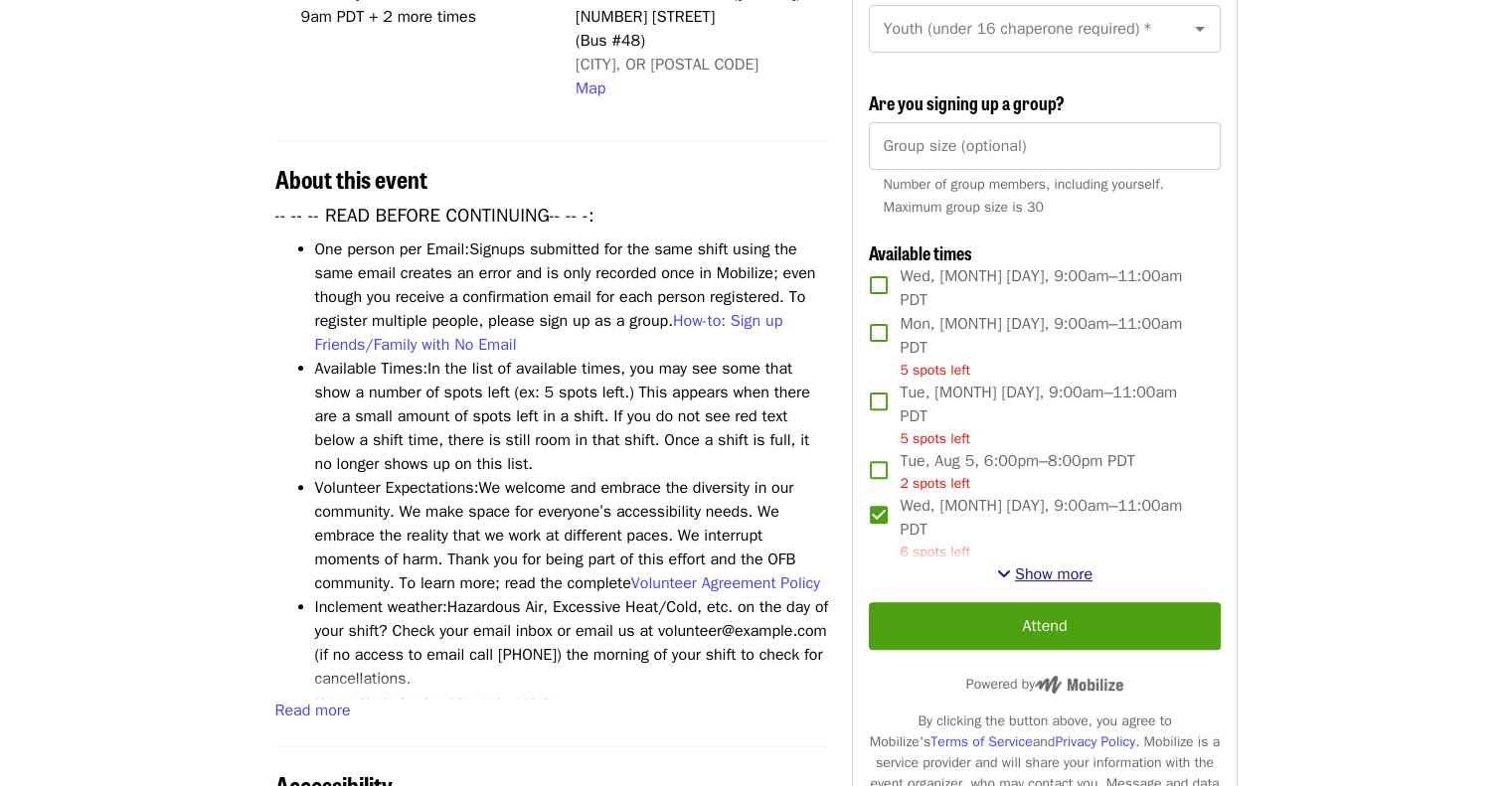 click on "Show more" at bounding box center (1054, 574) 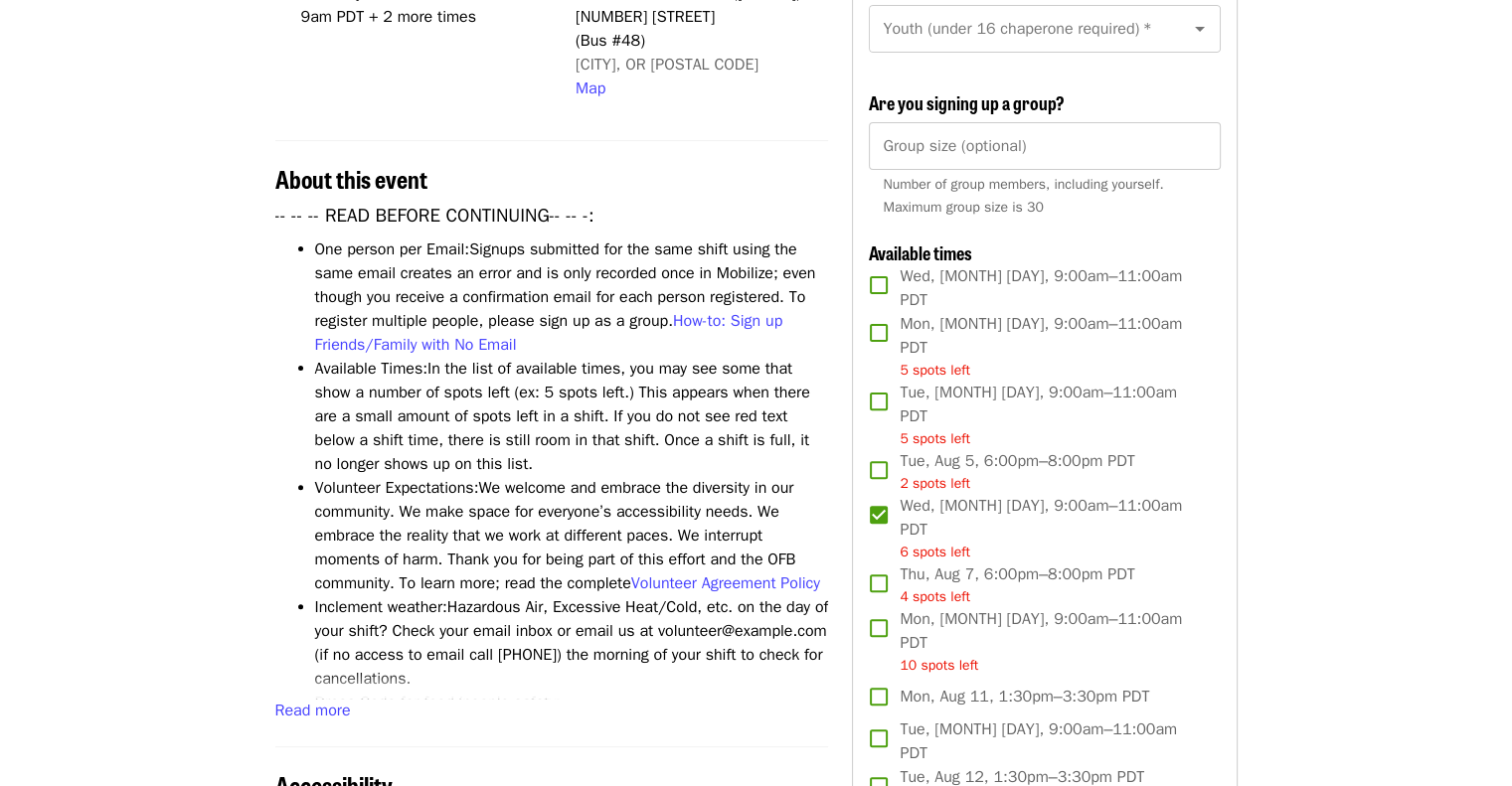 click on "Wed, [MONTH] [DAY], 9:00am–11:00am PDT 6 spots left" at bounding box center [1052, 528] 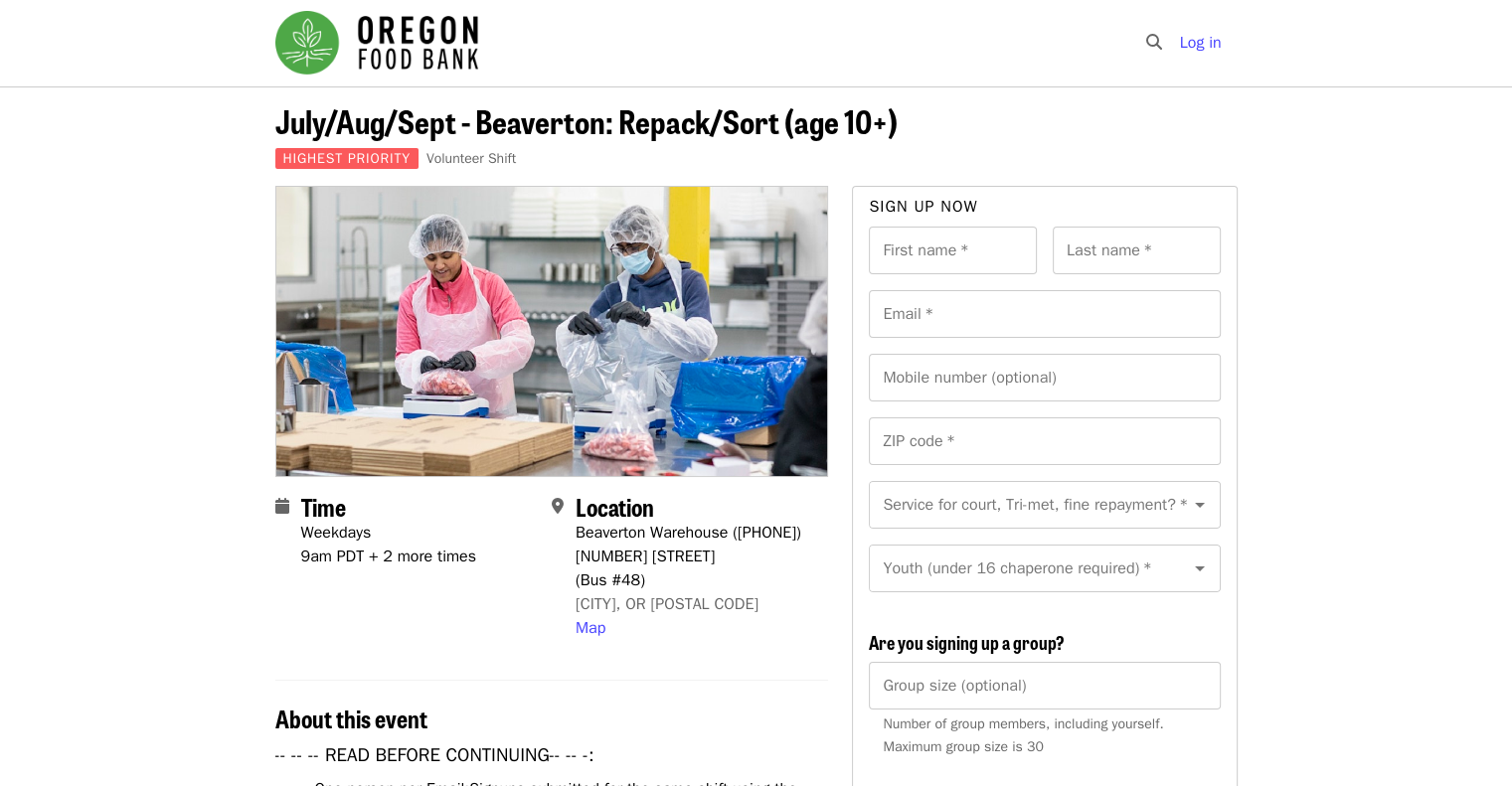 scroll, scrollTop: 0, scrollLeft: 0, axis: both 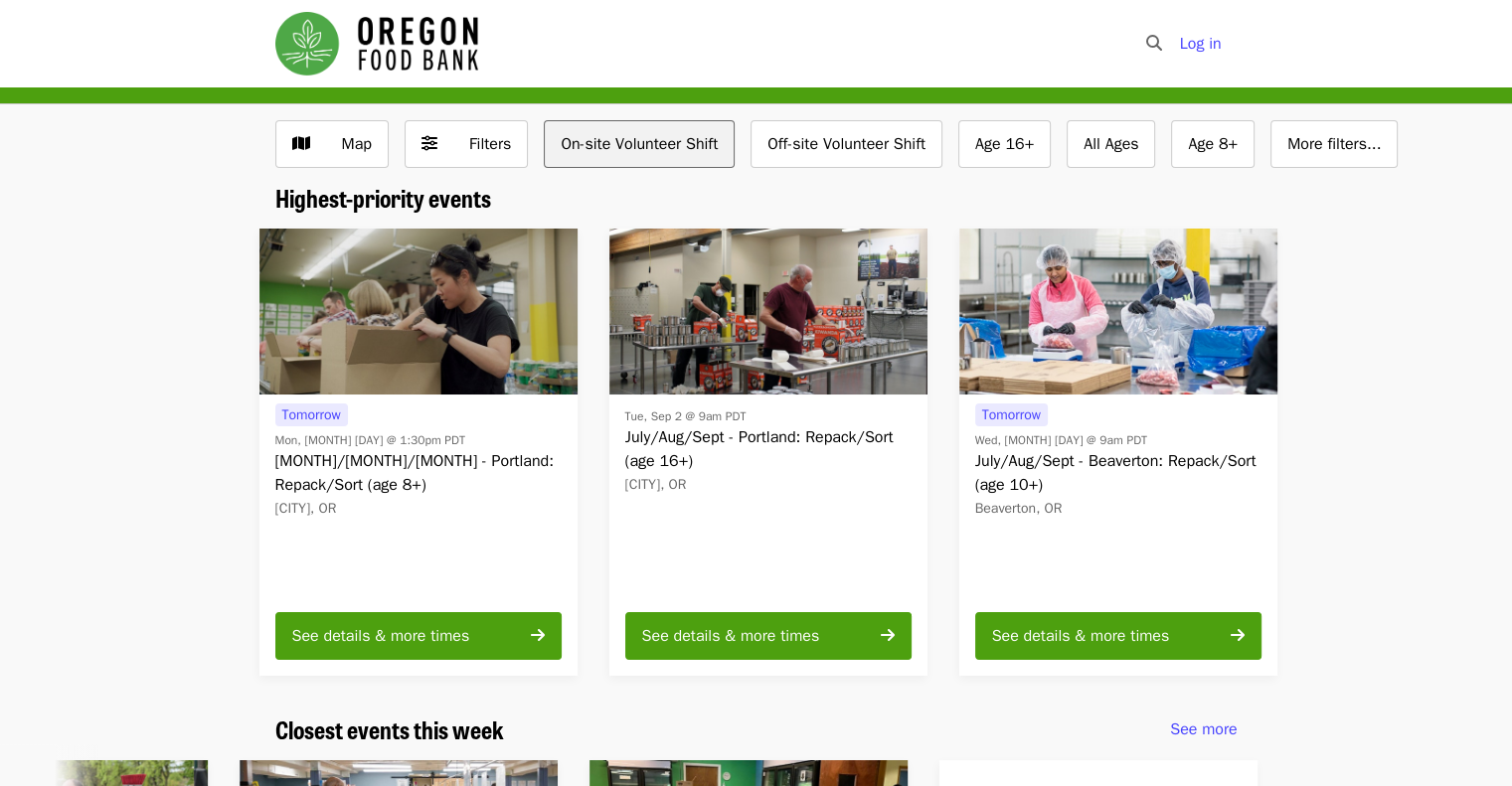 click on "On-site Volunteer Shift" at bounding box center (639, 144) 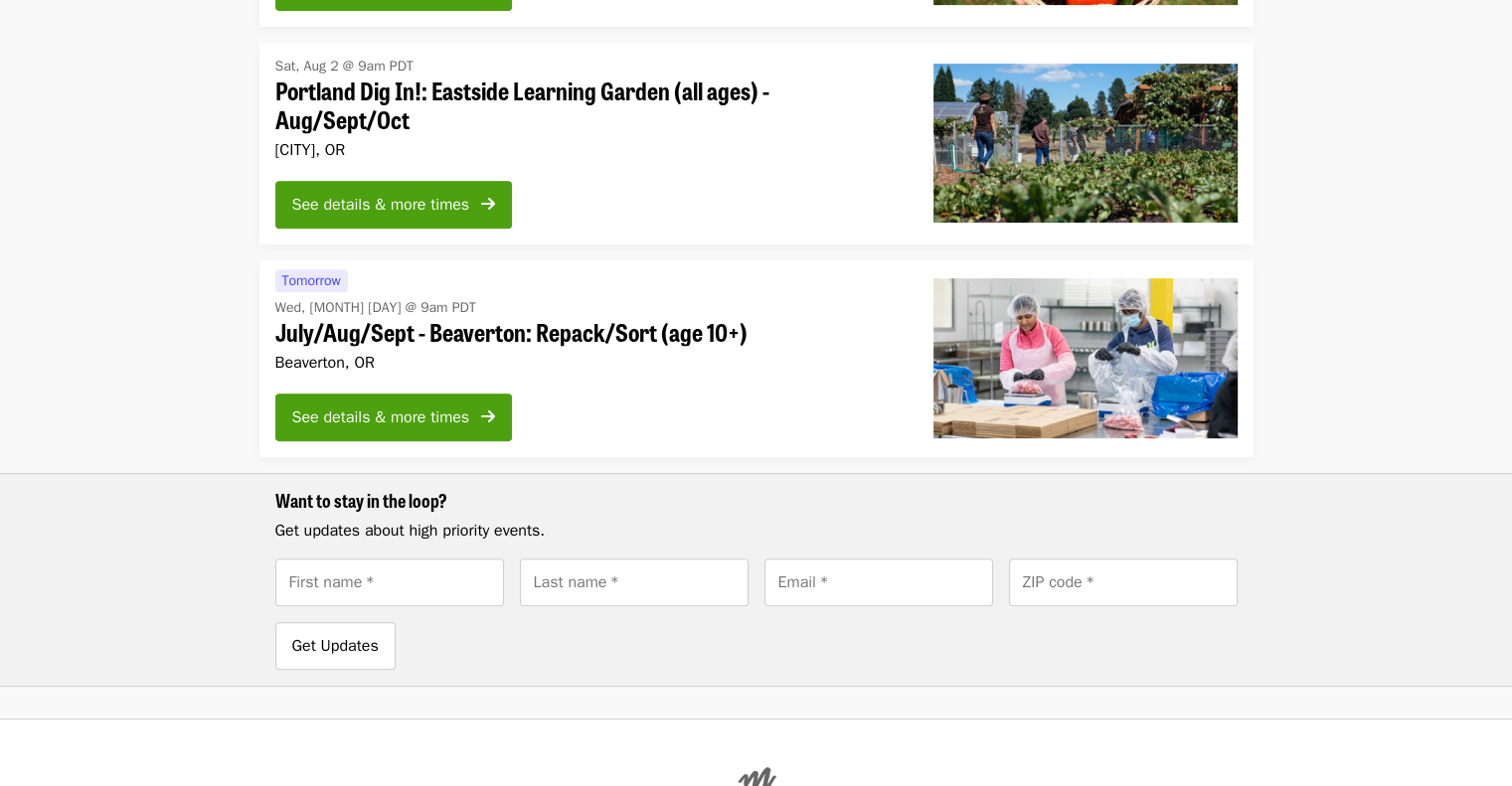 scroll, scrollTop: 827, scrollLeft: 0, axis: vertical 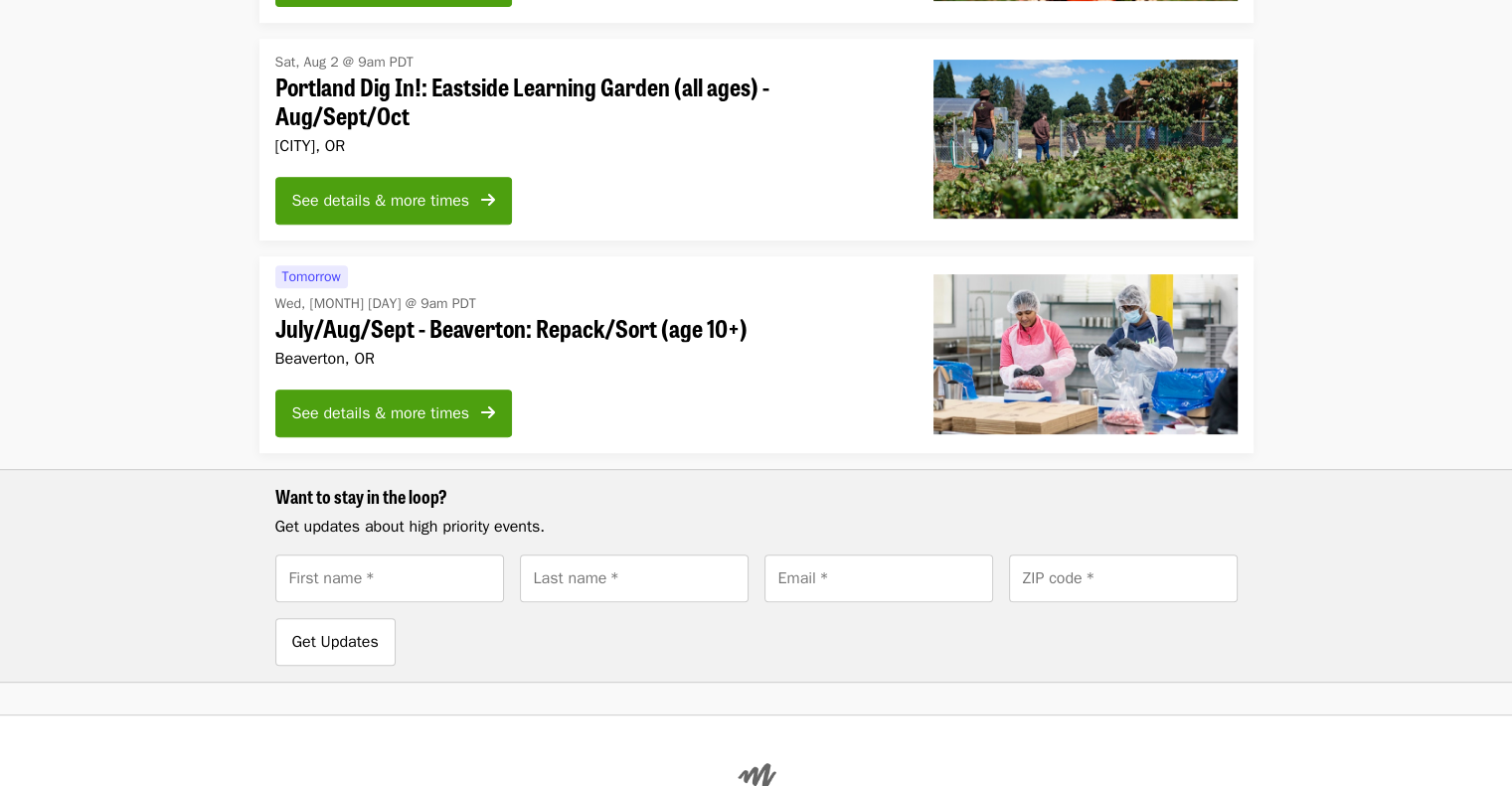 click on "July/Aug/Sept - Beaverton: Repack/Sort (age 10+)" at bounding box center [588, 328] 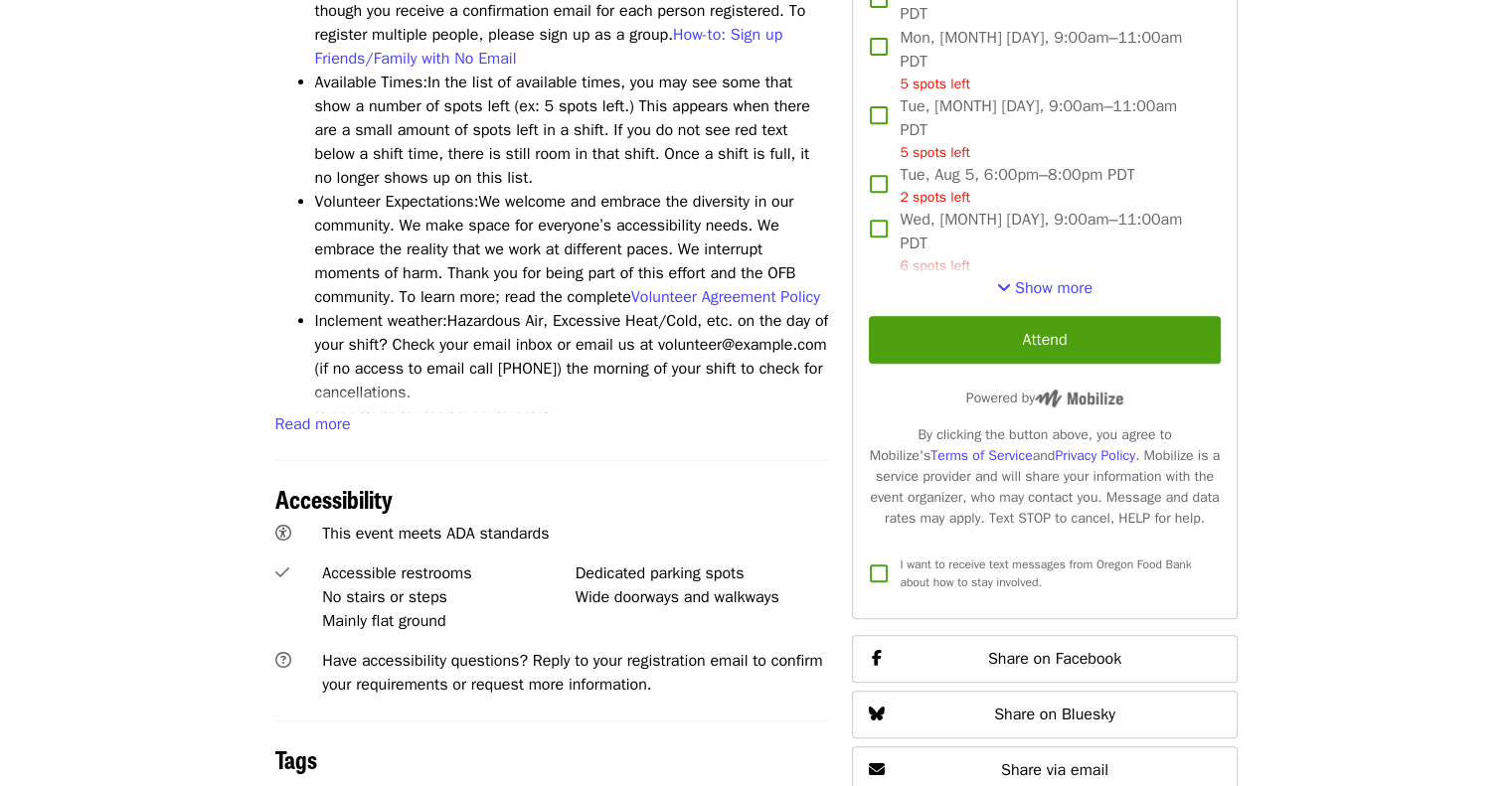 scroll, scrollTop: 0, scrollLeft: 0, axis: both 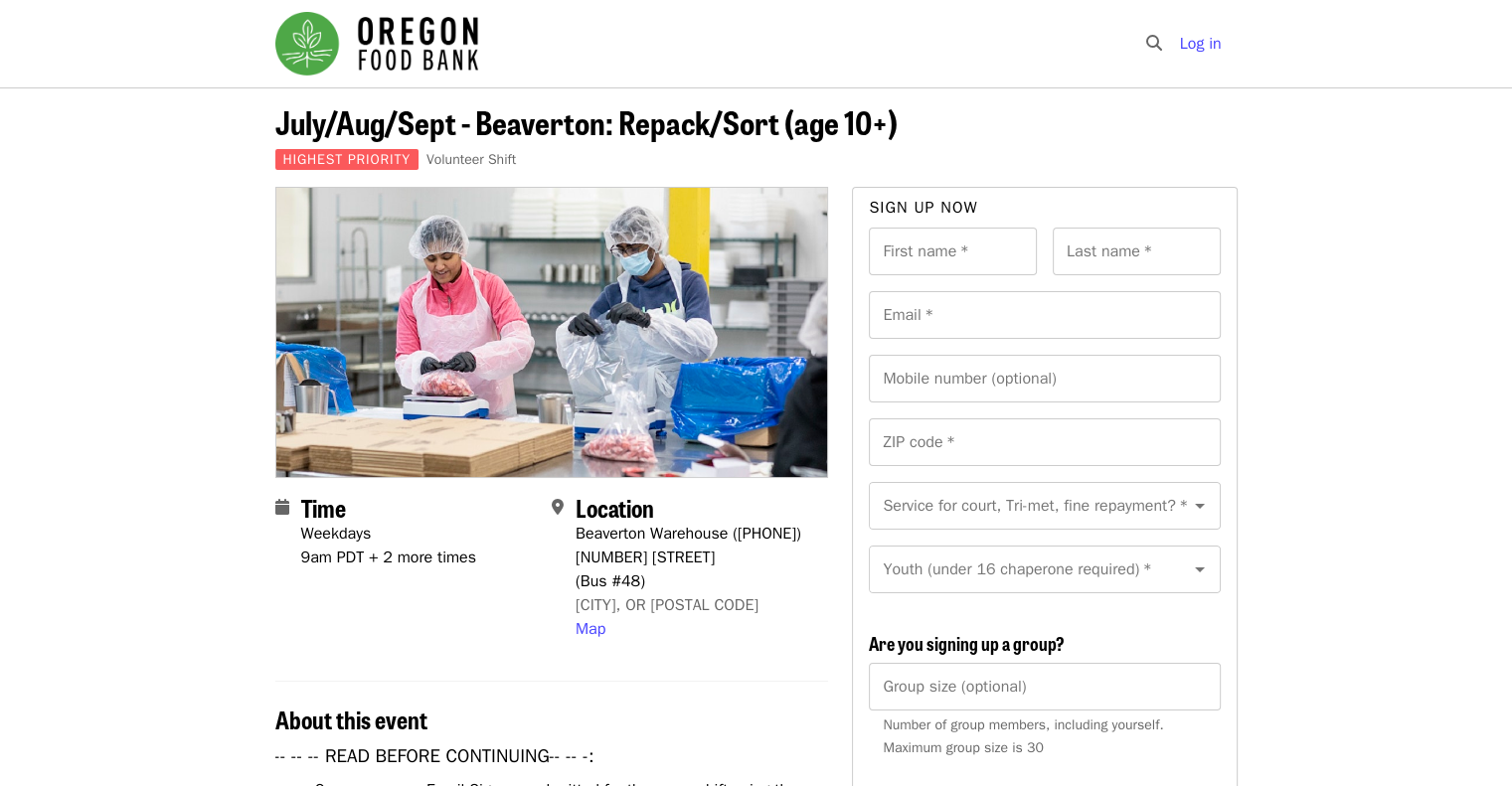 click on "9am PDT + 2 more times" at bounding box center [389, 557] 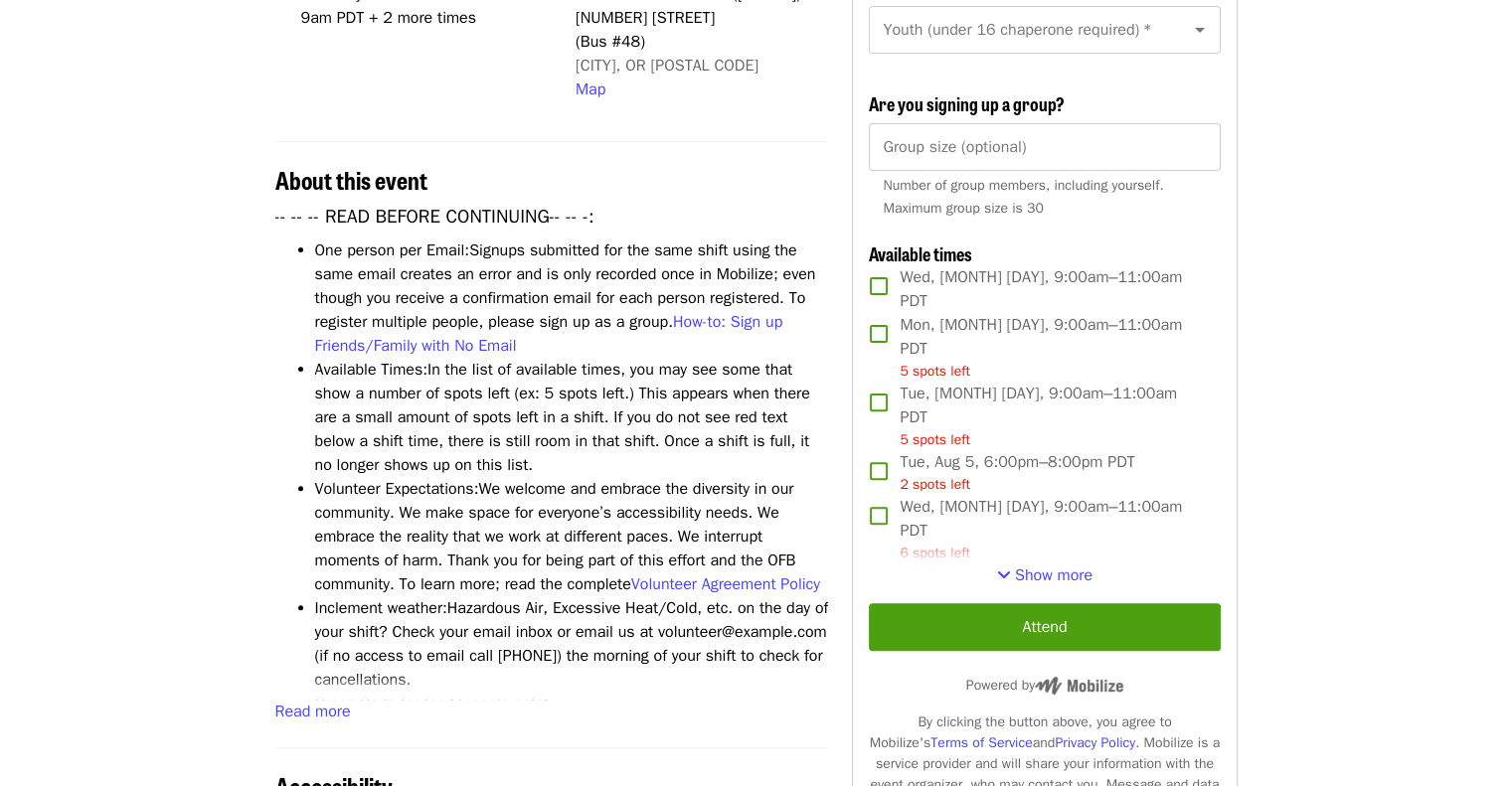 scroll, scrollTop: 541, scrollLeft: 0, axis: vertical 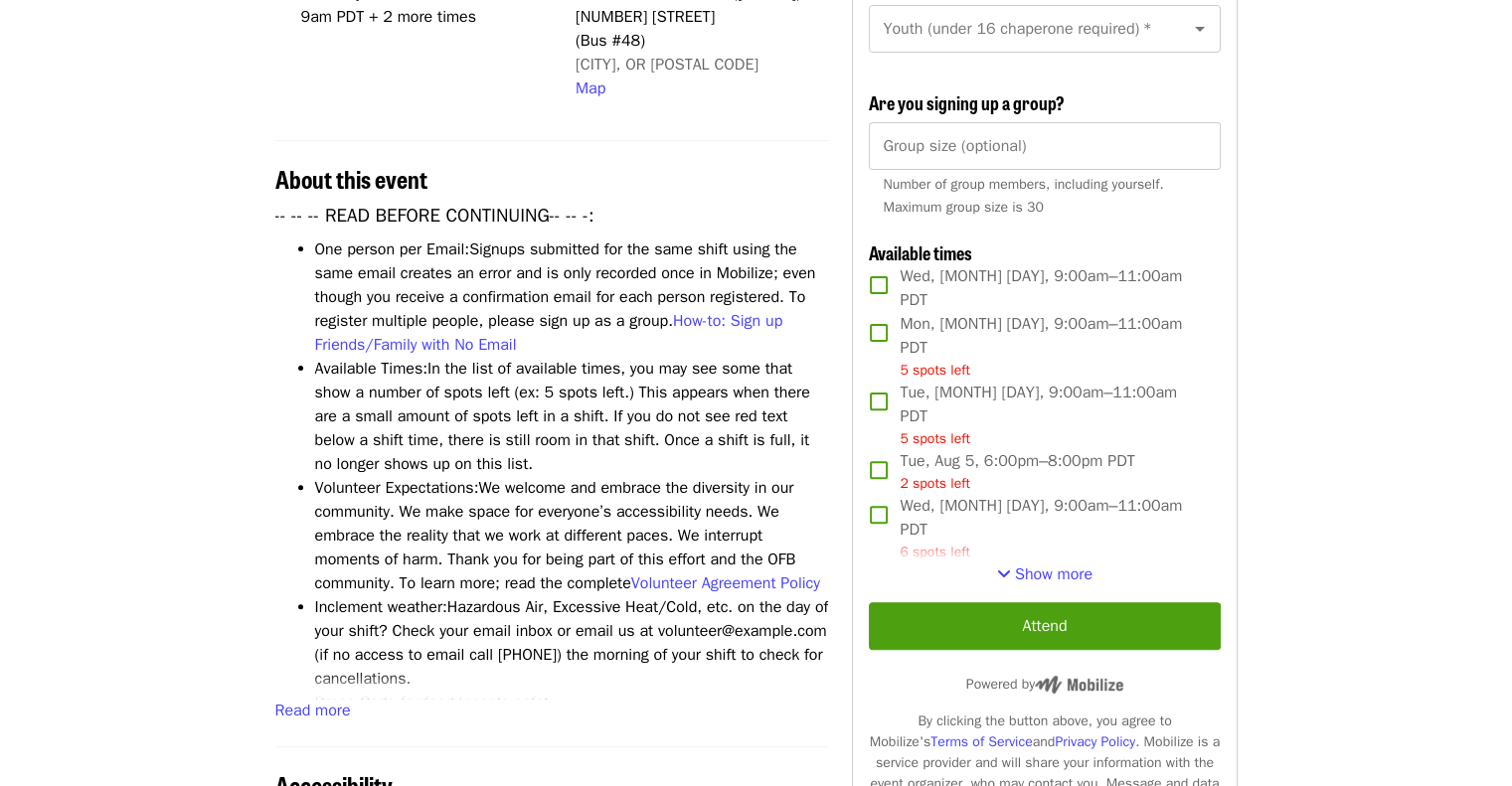 click on "Available Times:  In the list of available times, you may see some that show a number of spots left (ex: 5 spots left.) This appears when there are a small amount of spots left in a shift. If you do not see red text below a shift time, there is still room in that shift. Once a shift is full, it no longer shows up on this list." at bounding box center (572, 416) 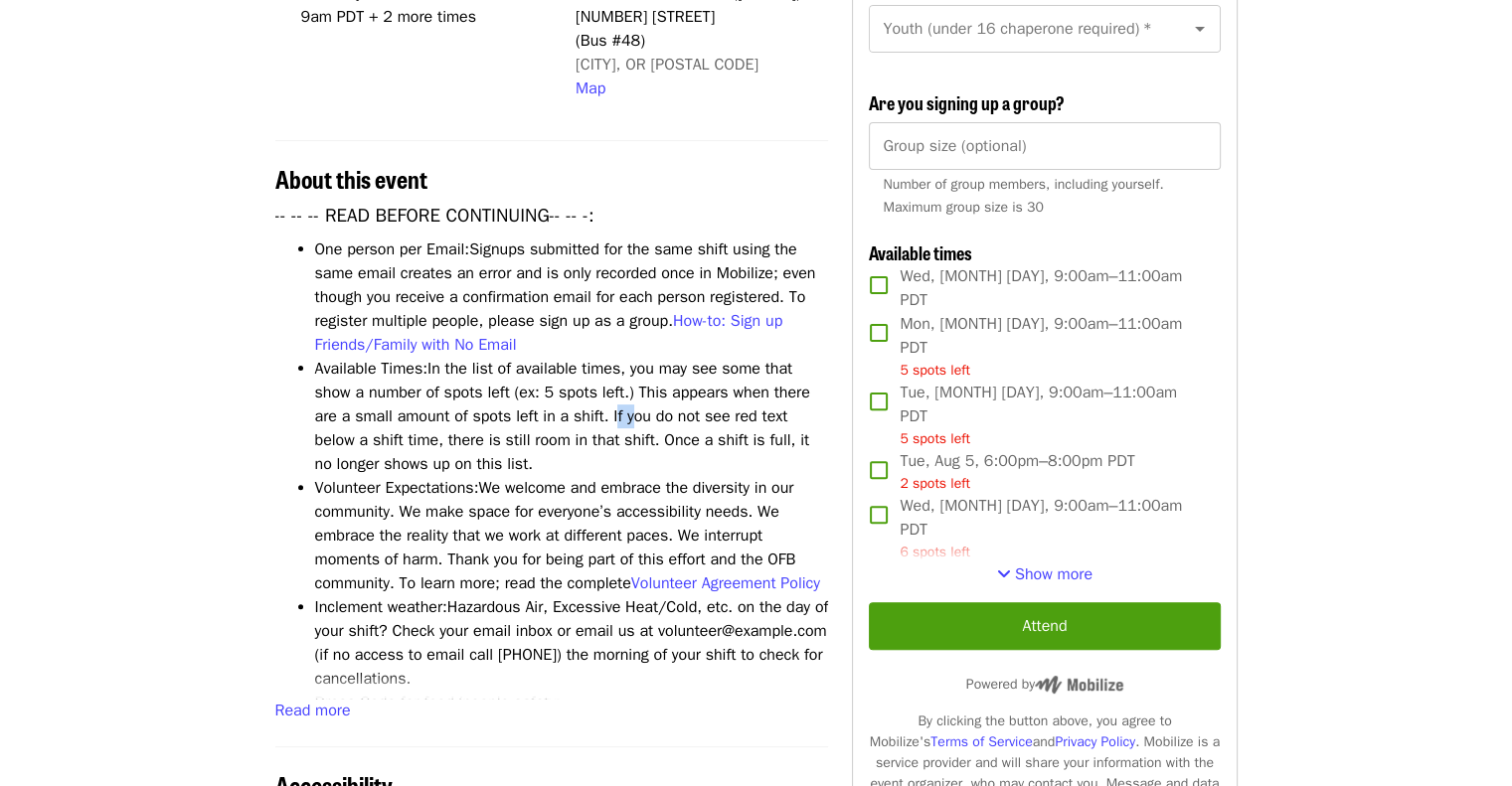 click on "Available Times:  In the list of available times, you may see some that show a number of spots left (ex: 5 spots left.) This appears when there are a small amount of spots left in a shift. If you do not see red text below a shift time, there is still room in that shift. Once a shift is full, it no longer shows up on this list." at bounding box center (572, 416) 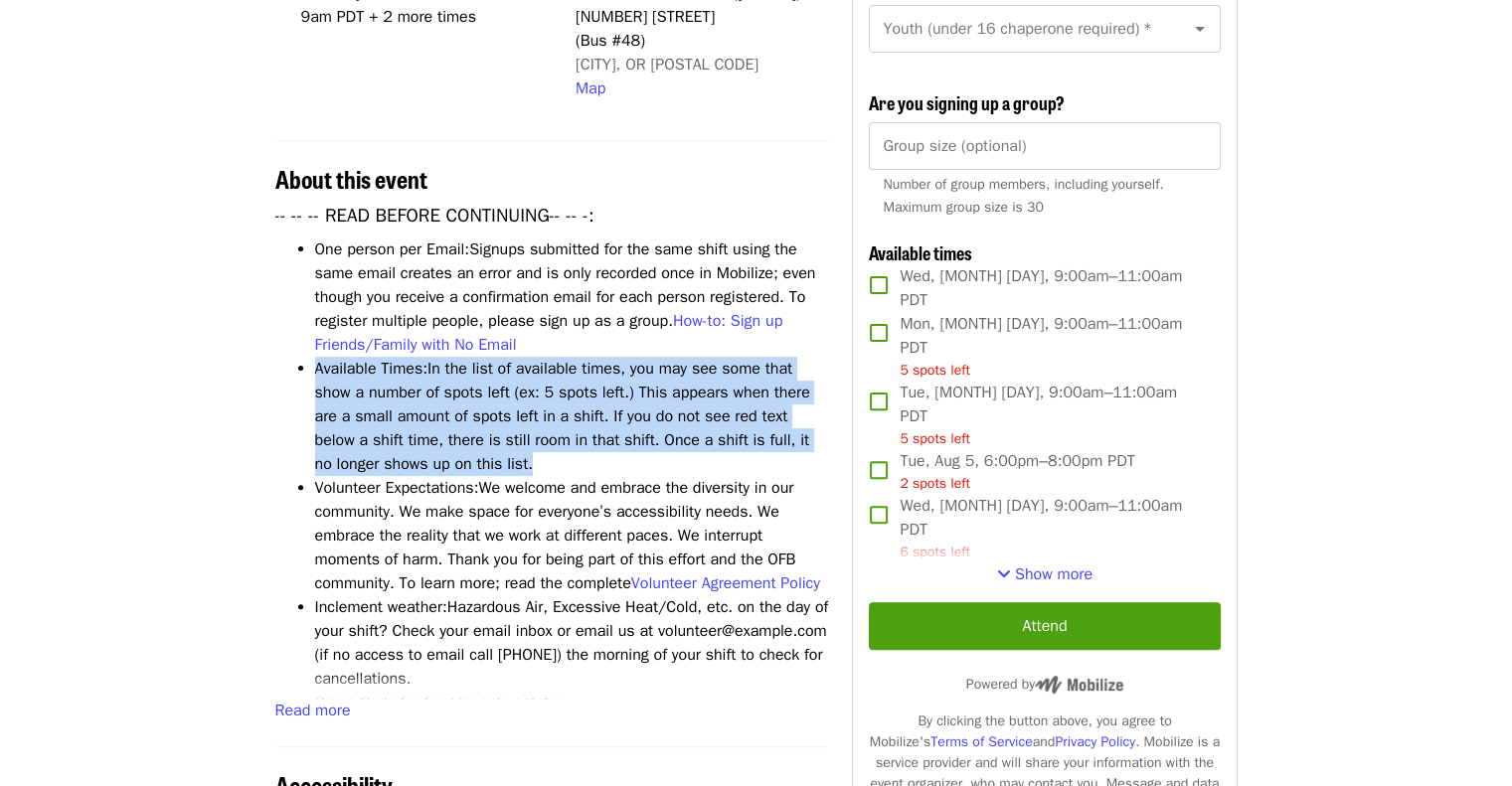click on "Available Times:  In the list of available times, you may see some that show a number of spots left (ex: 5 spots left.) This appears when there are a small amount of spots left in a shift. If you do not see red text below a shift time, there is still room in that shift. Once a shift is full, it no longer shows up on this list." at bounding box center [572, 416] 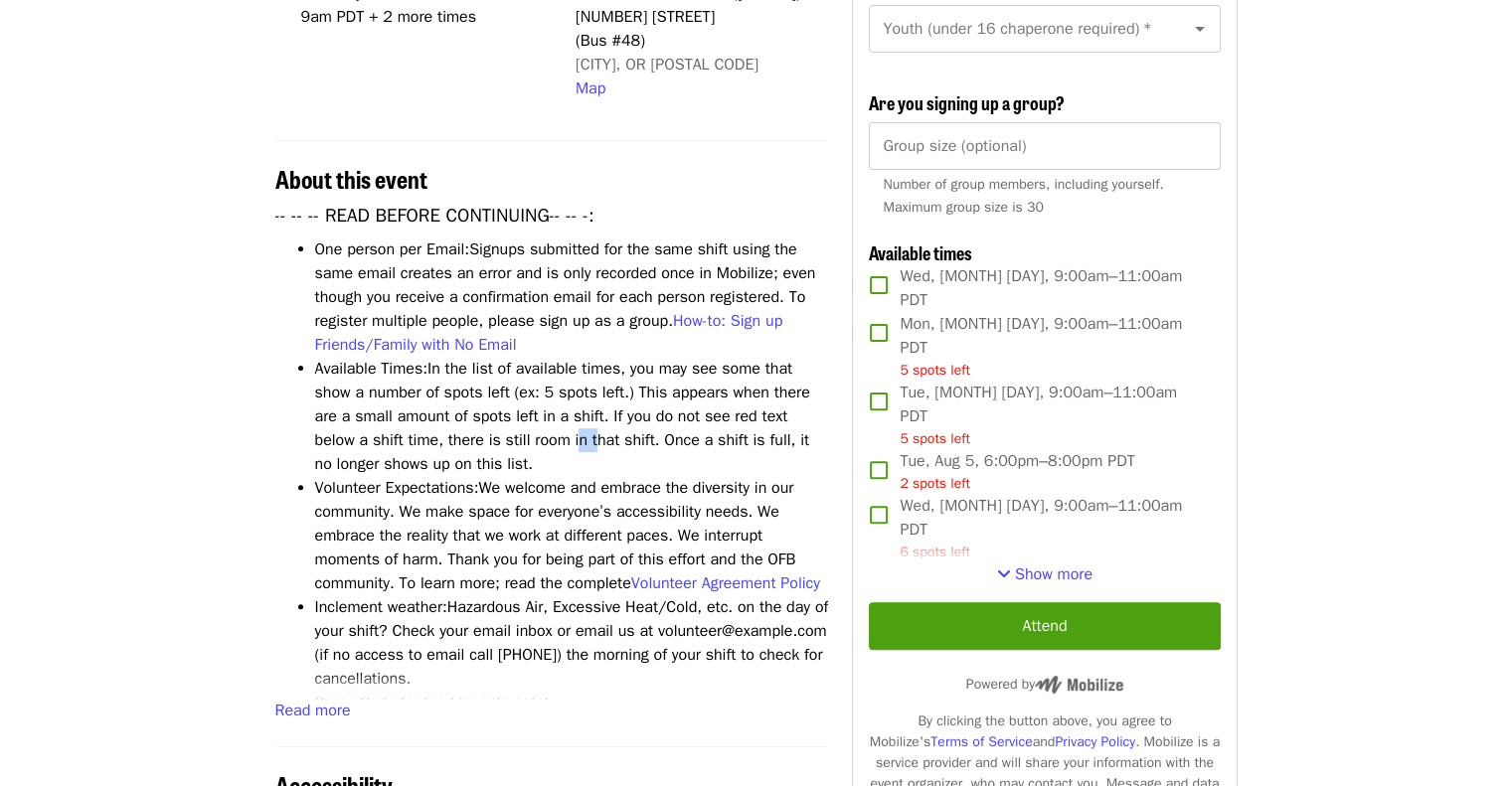click on "Available Times:  In the list of available times, you may see some that show a number of spots left (ex: 5 spots left.) This appears when there are a small amount of spots left in a shift. If you do not see red text below a shift time, there is still room in that shift. Once a shift is full, it no longer shows up on this list." at bounding box center [572, 416] 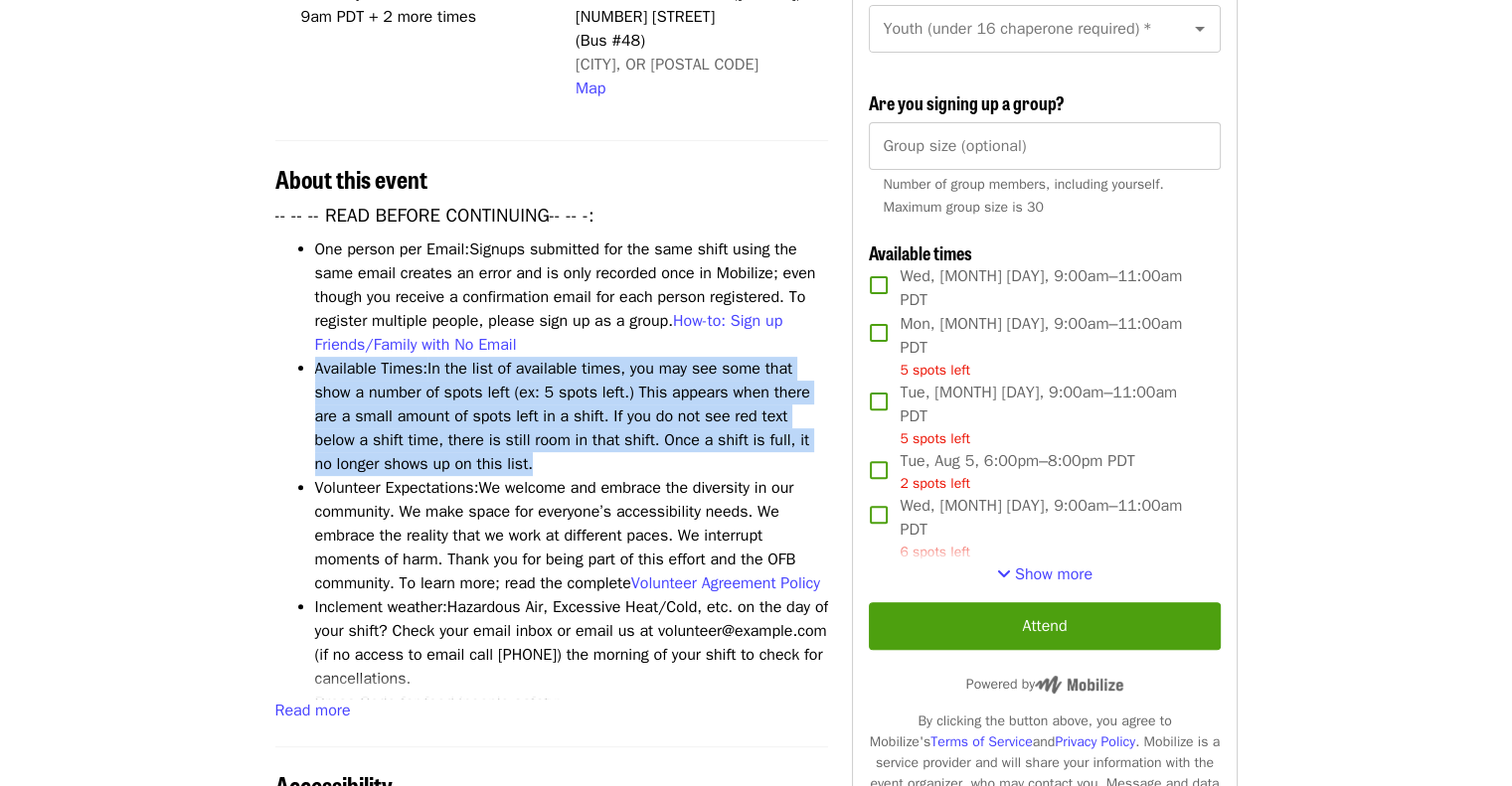 click on "Available Times:  In the list of available times, you may see some that show a number of spots left (ex: 5 spots left.) This appears when there are a small amount of spots left in a shift. If you do not see red text below a shift time, there is still room in that shift. Once a shift is full, it no longer shows up on this list." at bounding box center (572, 416) 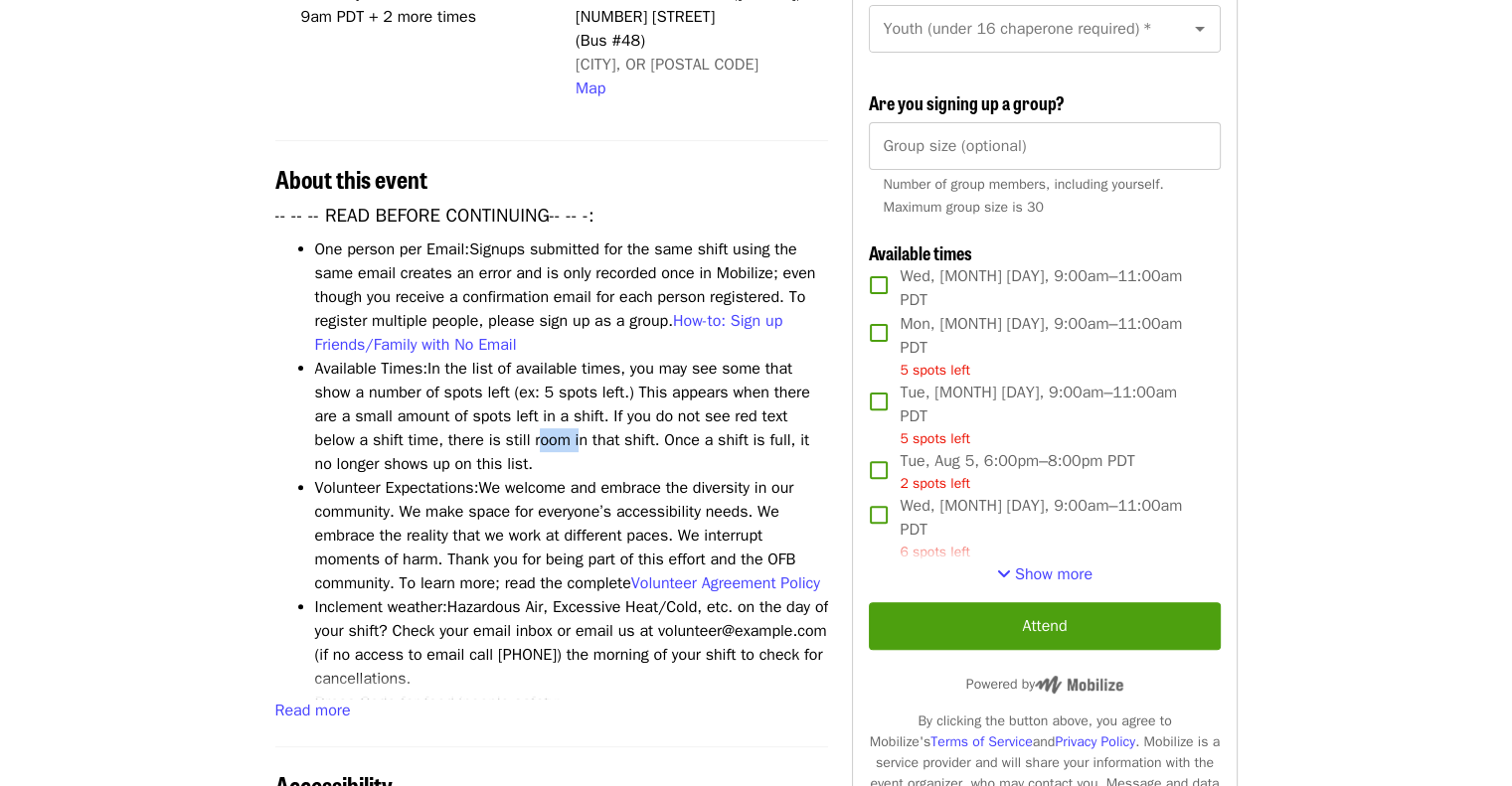 click on "Available Times:  In the list of available times, you may see some that show a number of spots left (ex: 5 spots left.) This appears when there are a small amount of spots left in a shift. If you do not see red text below a shift time, there is still room in that shift. Once a shift is full, it no longer shows up on this list." at bounding box center (572, 416) 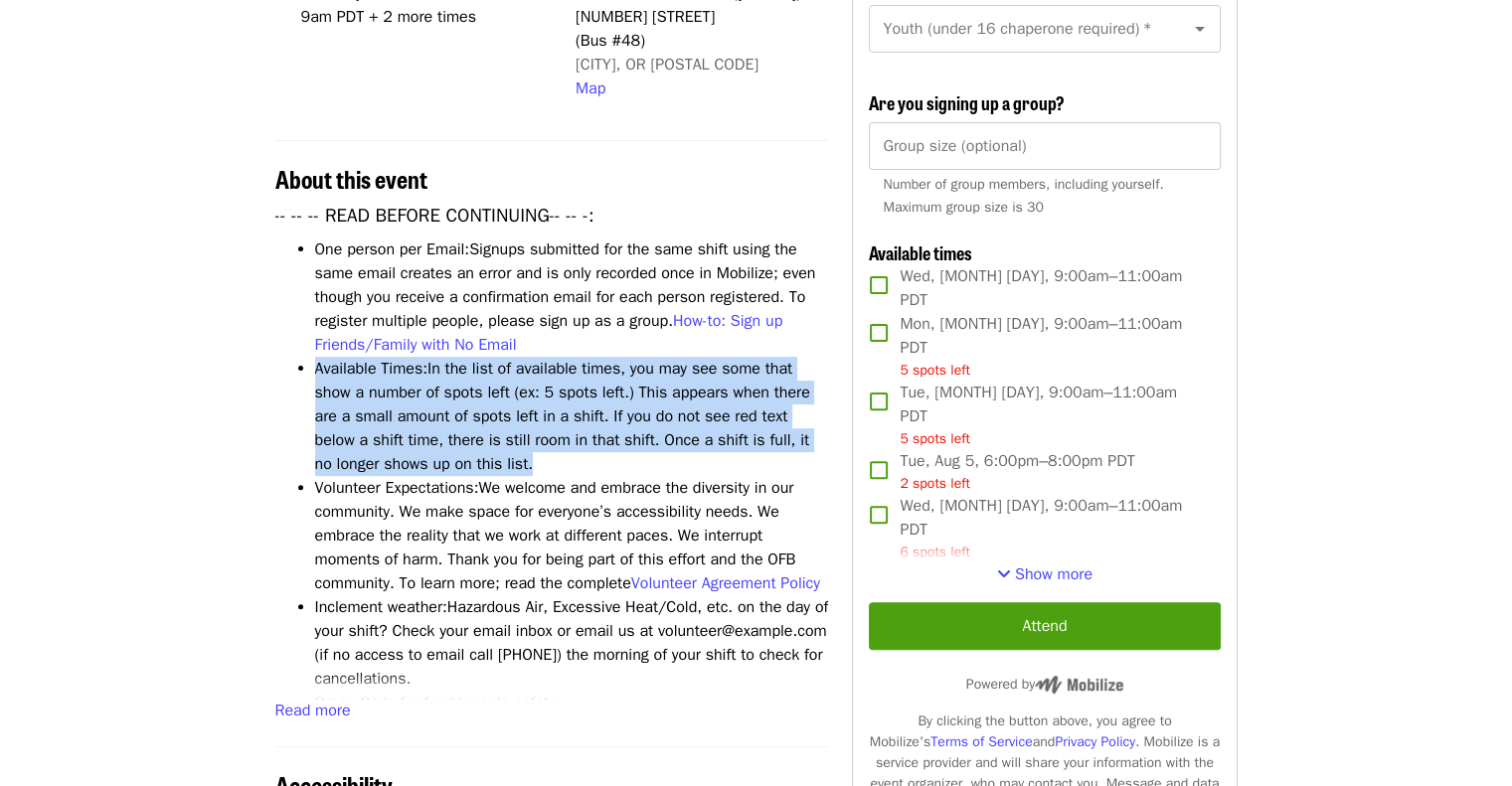 click on "Available Times:  In the list of available times, you may see some that show a number of spots left (ex: 5 spots left.) This appears when there are a small amount of spots left in a shift. If you do not see red text below a shift time, there is still room in that shift. Once a shift is full, it no longer shows up on this list." at bounding box center [572, 416] 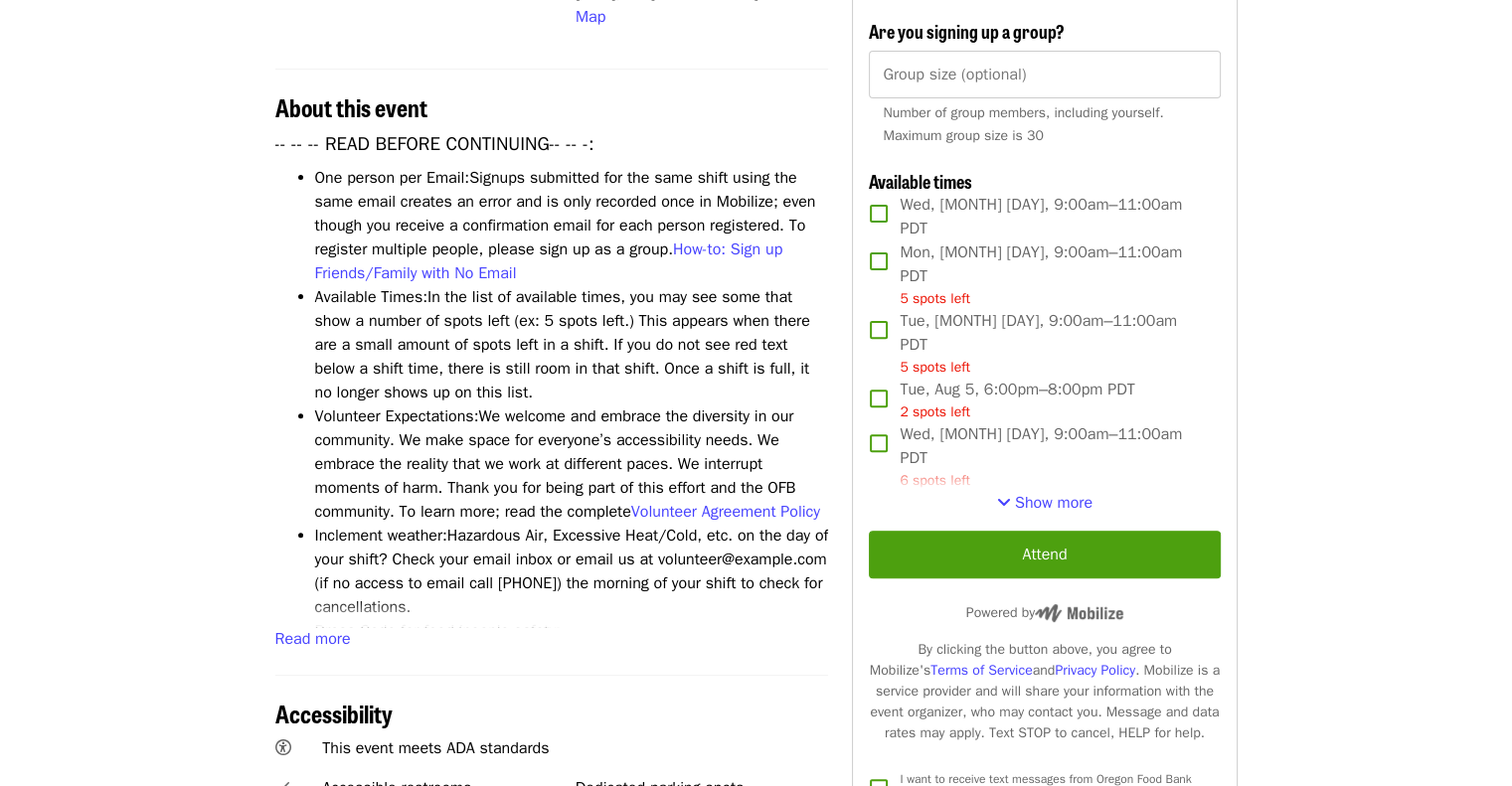 scroll, scrollTop: 614, scrollLeft: 0, axis: vertical 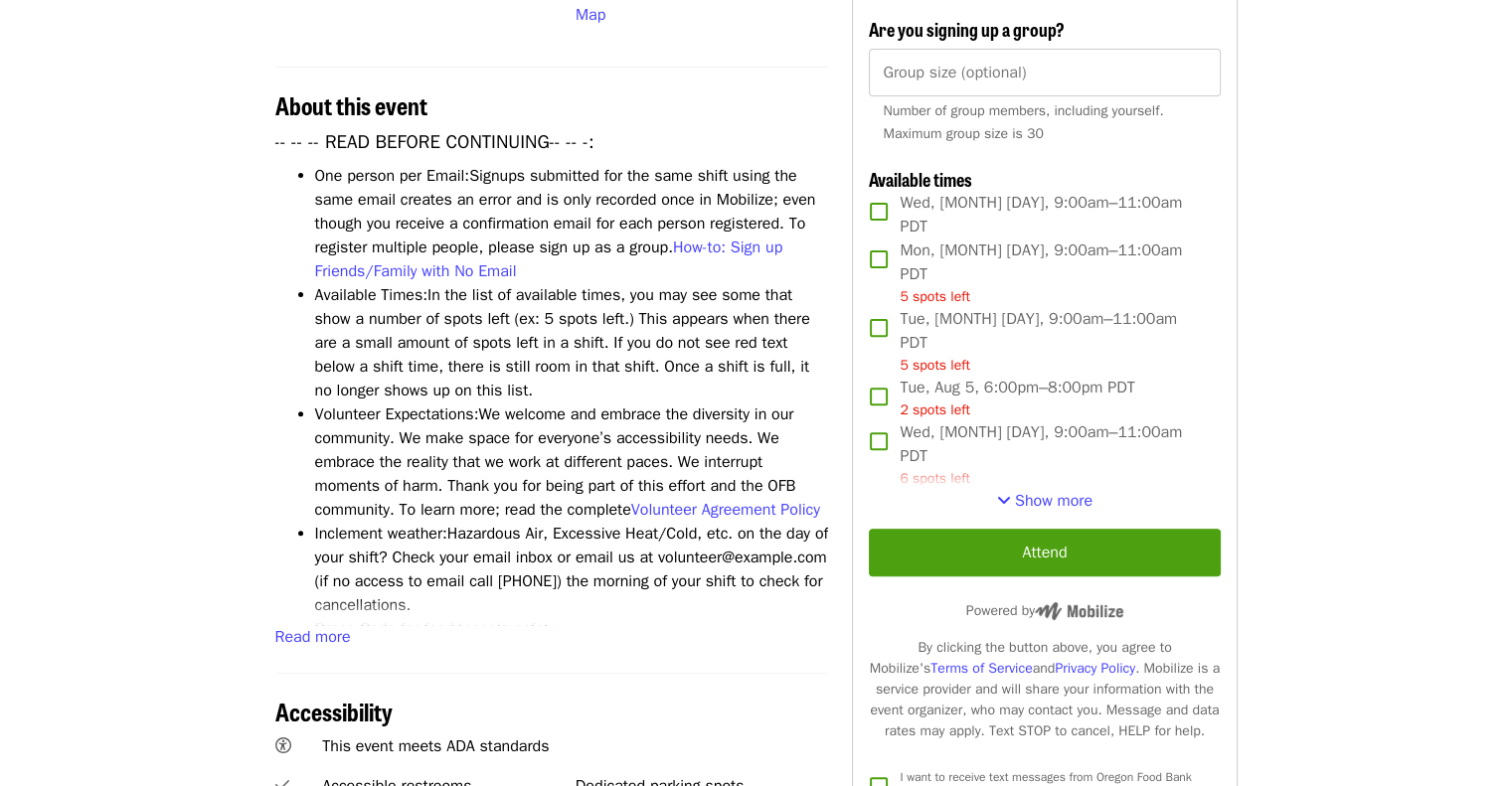 click on "Volunteer Expectations:  We welcome and embrace the diversity in our community. We make space for everyone’s accessibility needs. We embrace the reality that we work at different paces. We interrupt moments of harm. Thank you for being part of this effort and the OFB community. To learn more; read the complete  Volunteer Agreement Policy" at bounding box center (572, 462) 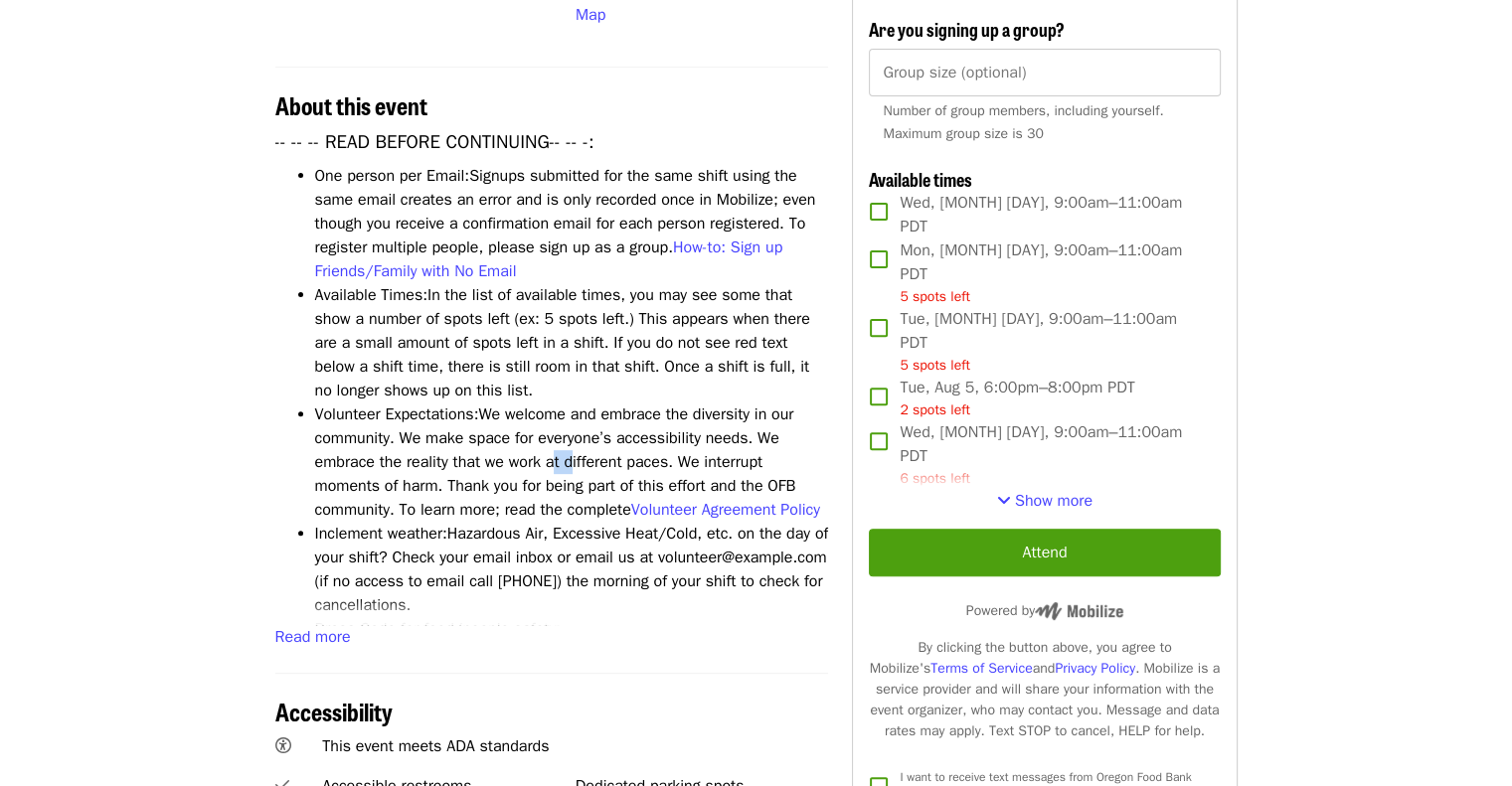 click on "Volunteer Expectations:  We welcome and embrace the diversity in our community. We make space for everyone’s accessibility needs. We embrace the reality that we work at different paces. We interrupt moments of harm. Thank you for being part of this effort and the OFB community. To learn more; read the complete  Volunteer Agreement Policy" at bounding box center [572, 462] 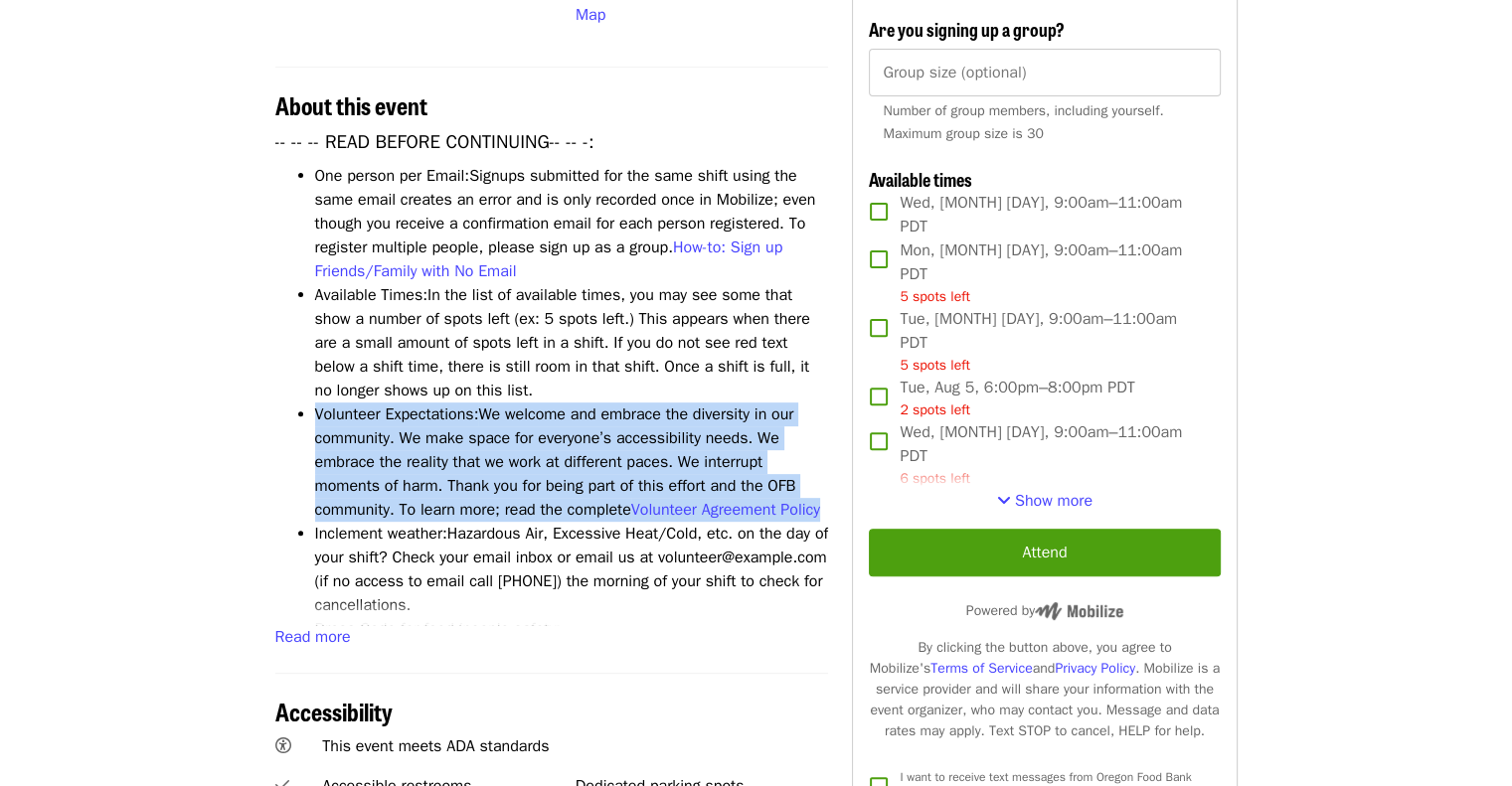 click on "Volunteer Expectations:  We welcome and embrace the diversity in our community. We make space for everyone’s accessibility needs. We embrace the reality that we work at different paces. We interrupt moments of harm. Thank you for being part of this effort and the OFB community. To learn more; read the complete  Volunteer Agreement Policy" at bounding box center (572, 462) 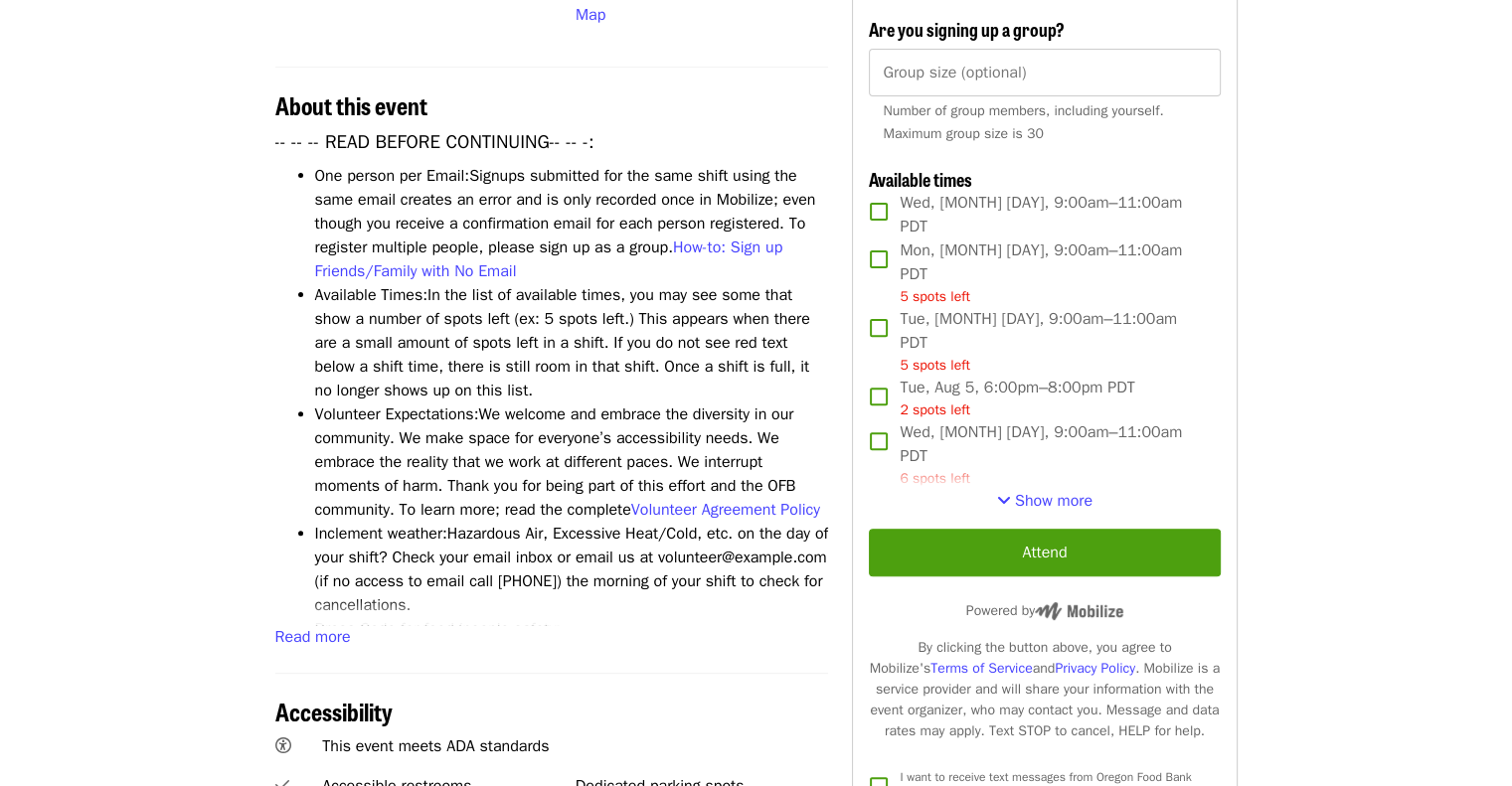 click on "Volunteer Expectations:  We welcome and embrace the diversity in our community. We make space for everyone’s accessibility needs. We embrace the reality that we work at different paces. We interrupt moments of harm. Thank you for being part of this effort and the OFB community. To learn more; read the complete  Volunteer Agreement Policy" at bounding box center [572, 462] 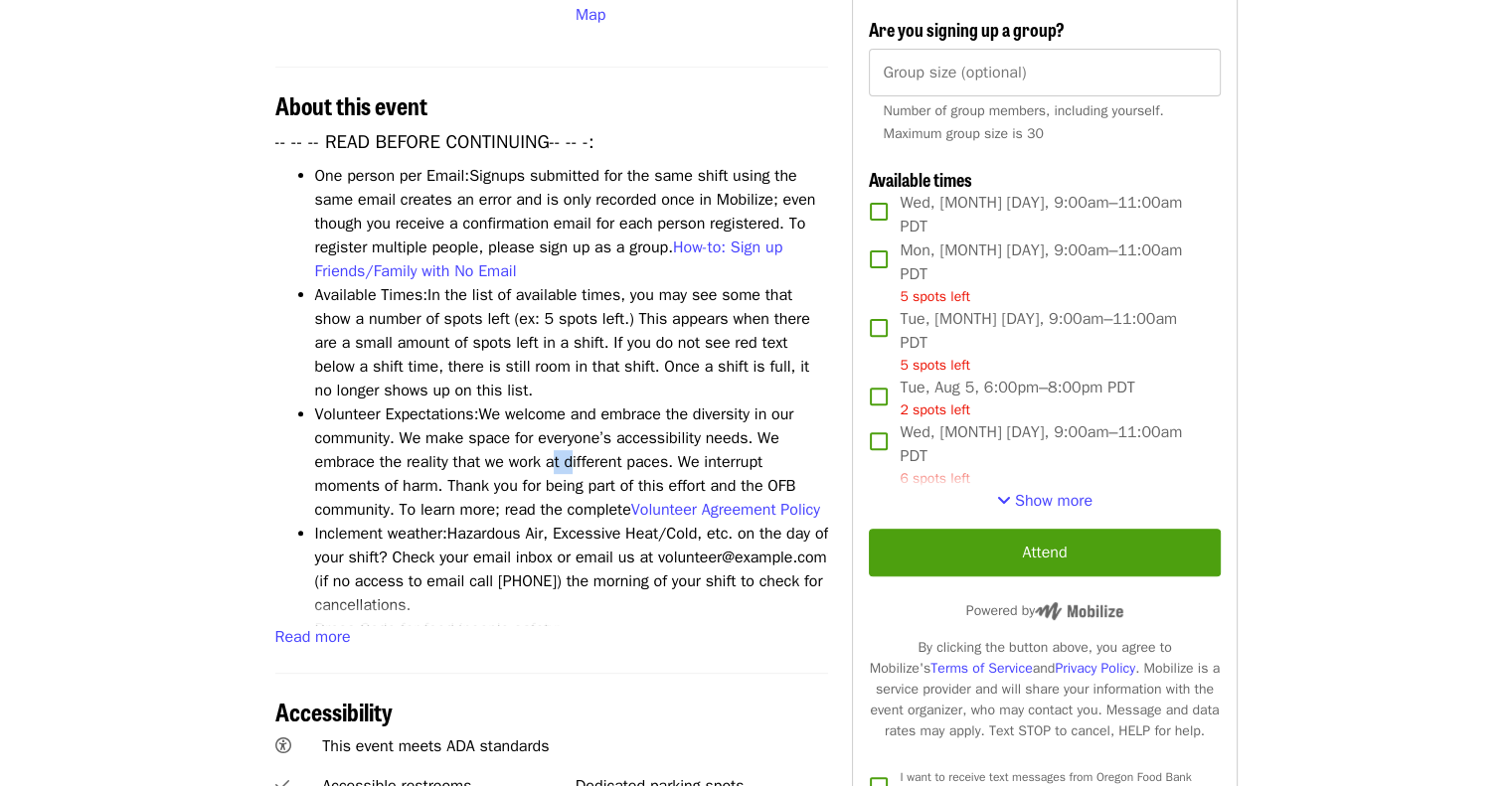 click on "Volunteer Expectations:  We welcome and embrace the diversity in our community. We make space for everyone’s accessibility needs. We embrace the reality that we work at different paces. We interrupt moments of harm. Thank you for being part of this effort and the OFB community. To learn more; read the complete  Volunteer Agreement Policy" at bounding box center (572, 462) 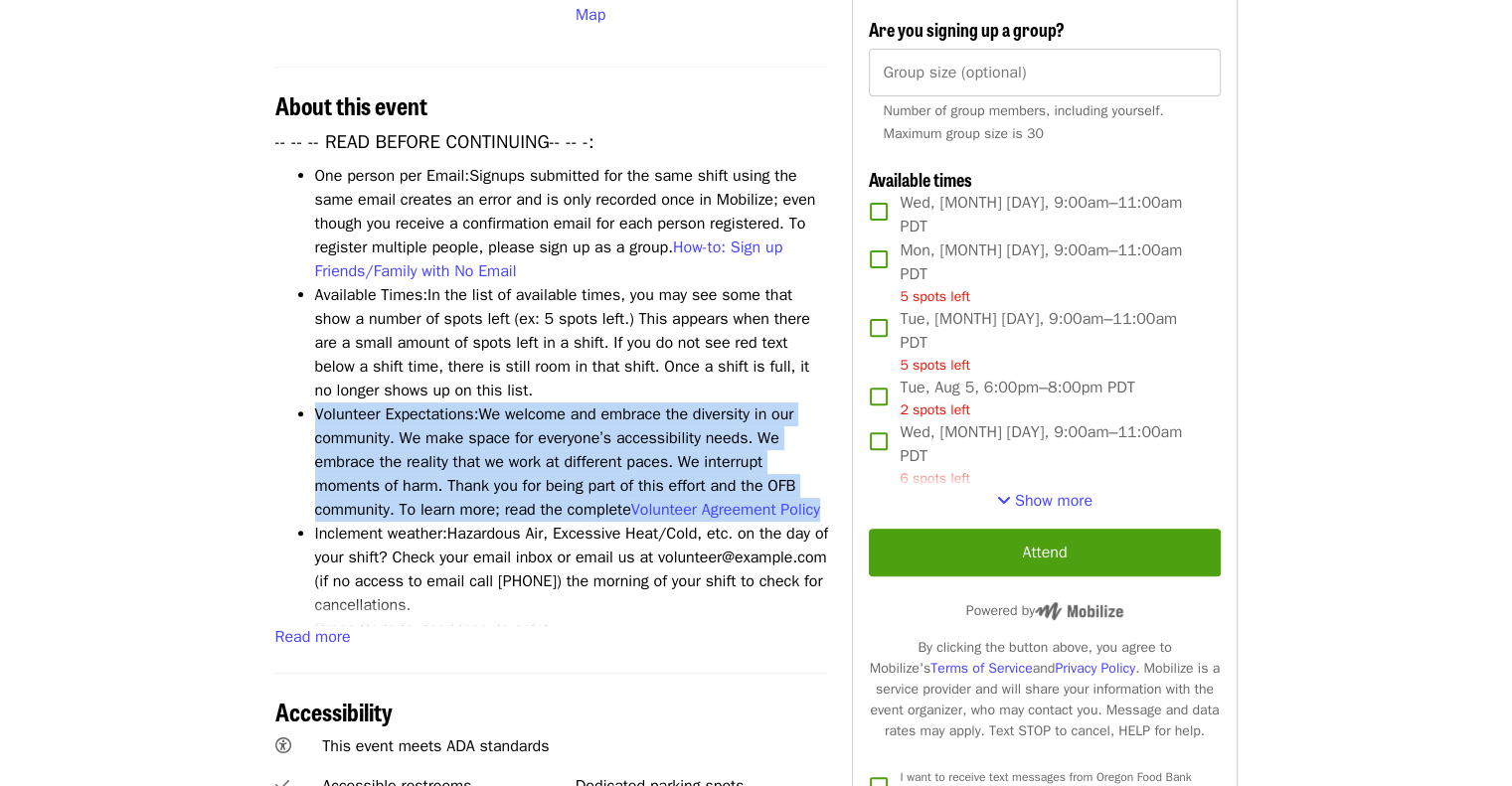 click on "Volunteer Expectations:  We welcome and embrace the diversity in our community. We make space for everyone’s accessibility needs. We embrace the reality that we work at different paces. We interrupt moments of harm. Thank you for being part of this effort and the OFB community. To learn more; read the complete  Volunteer Agreement Policy" at bounding box center [572, 462] 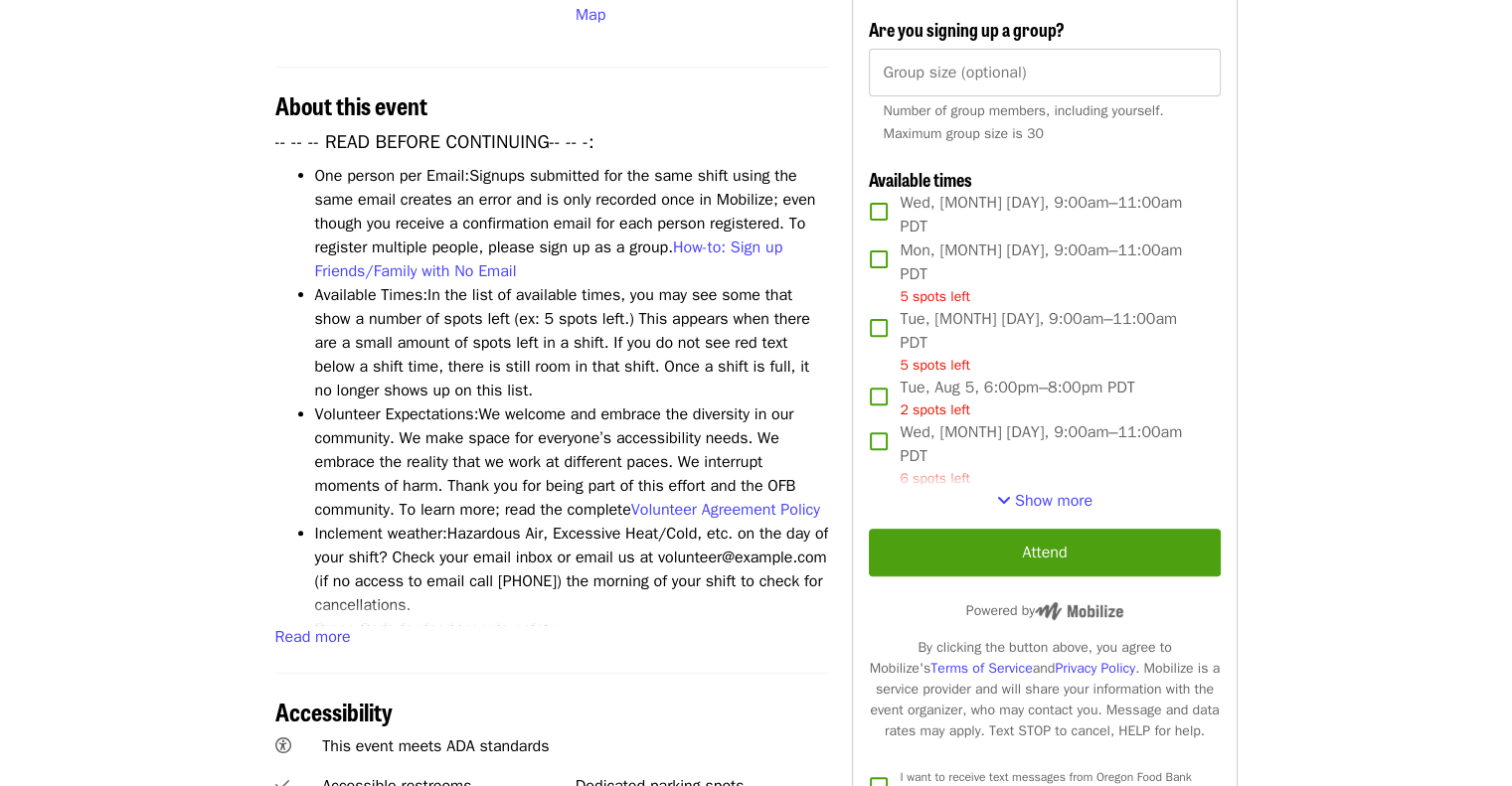 click on "Inclement weather:  Hazardous Air, Excessive Heat/Cold, etc. on the day of your shift? Check your email inbox or email us at volunteer@example.com (if no access to email call [PHONE]) the morning of your shift to check for cancellations." at bounding box center (572, 569) 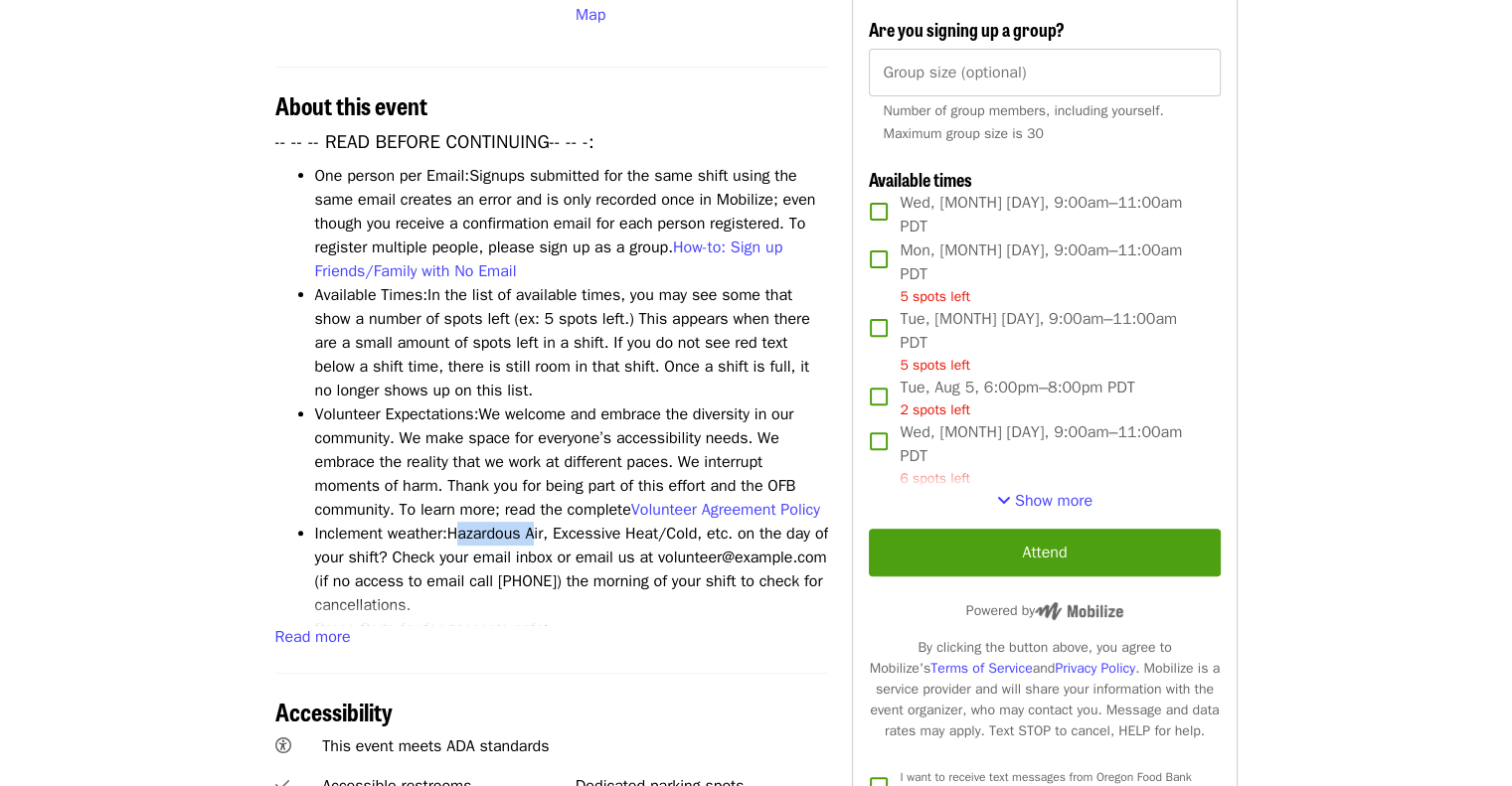 click on "Inclement weather:  Hazardous Air, Excessive Heat/Cold, etc. on the day of your shift? Check your email inbox or email us at volunteer@example.com (if no access to email call [PHONE]) the morning of your shift to check for cancellations." at bounding box center [572, 569] 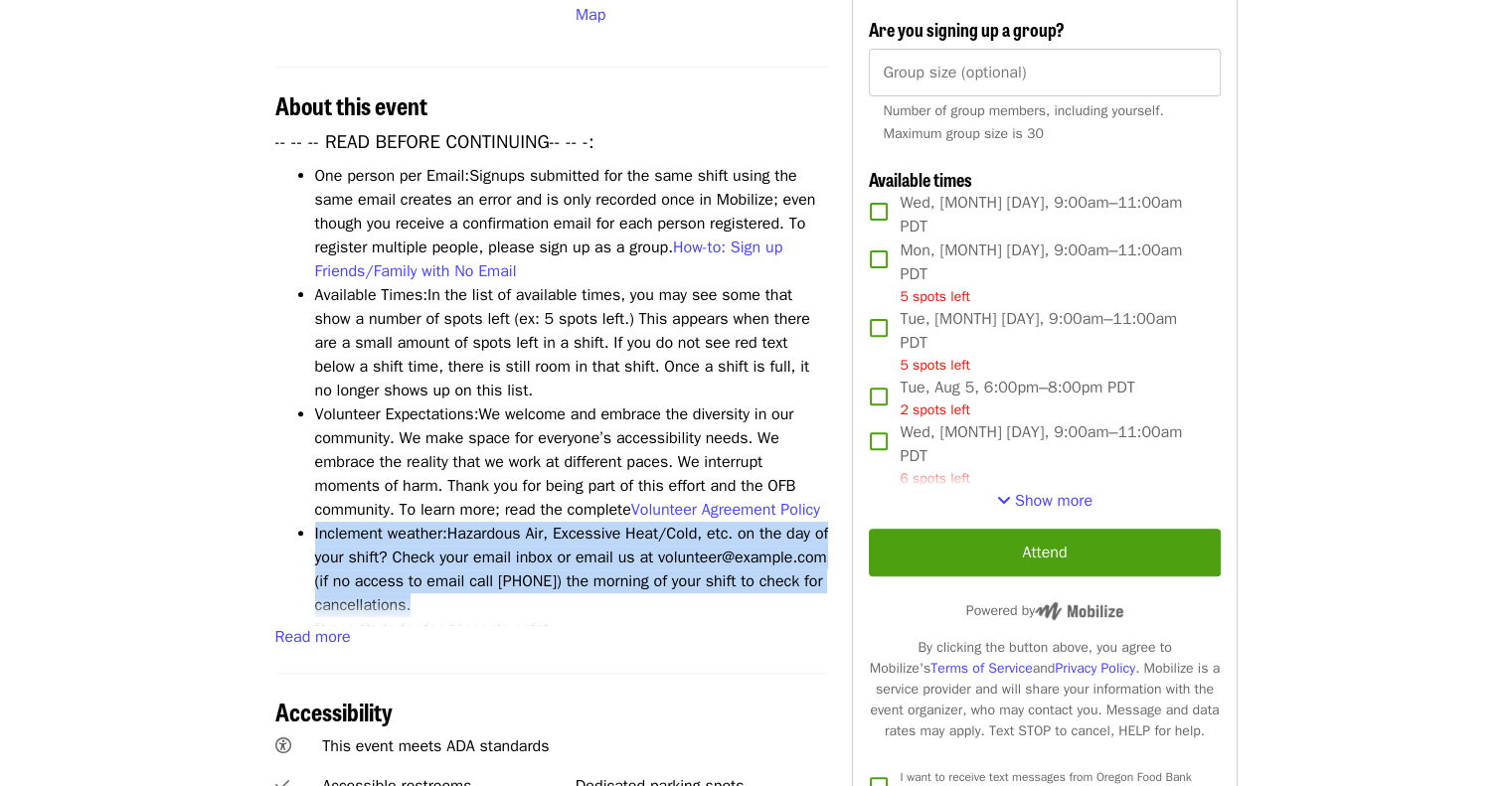 click on "Inclement weather:  Hazardous Air, Excessive Heat/Cold, etc. on the day of your shift? Check your email inbox or email us at volunteer@example.com (if no access to email call [PHONE]) the morning of your shift to check for cancellations." at bounding box center [572, 569] 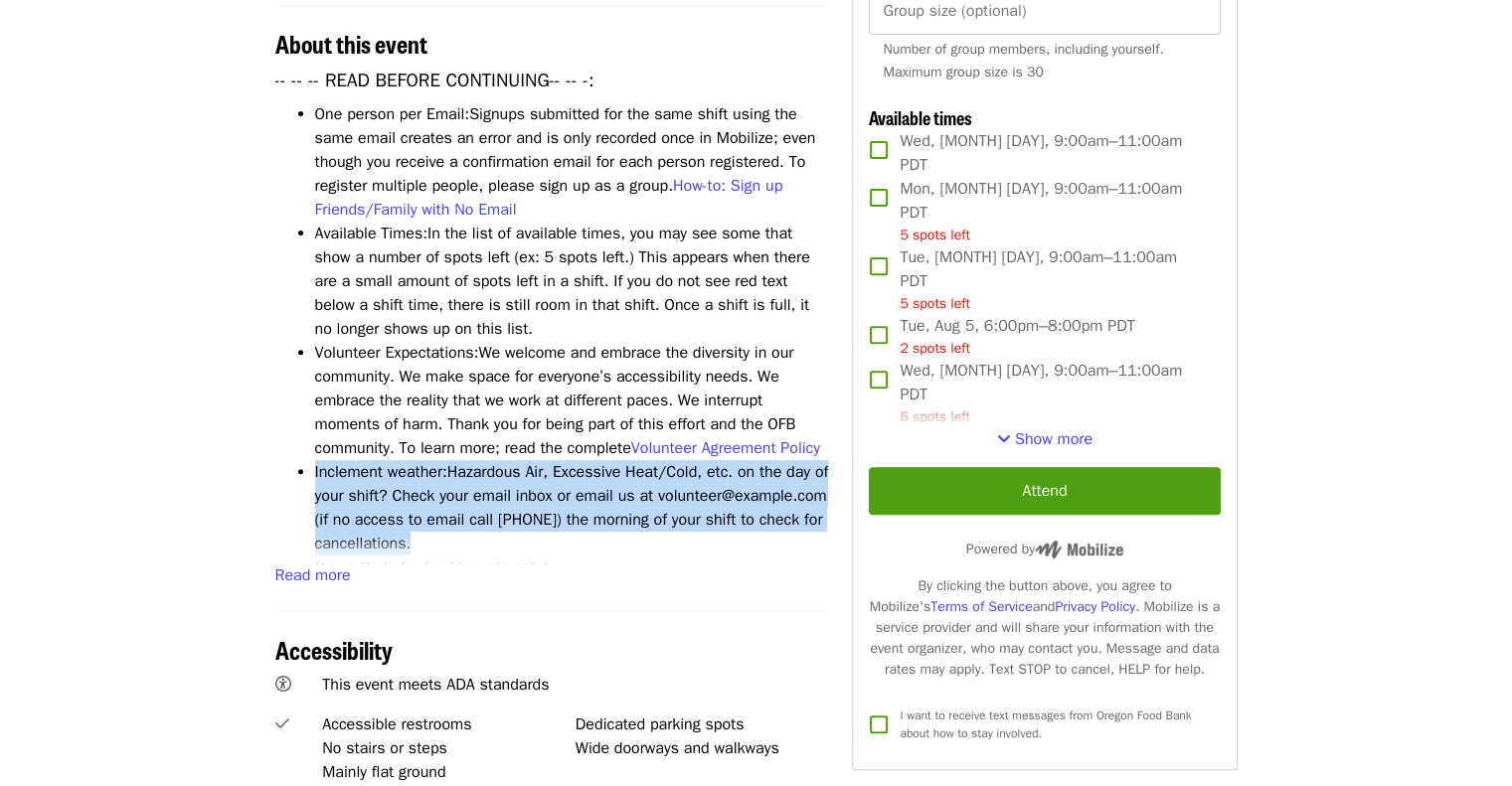 scroll, scrollTop: 676, scrollLeft: 0, axis: vertical 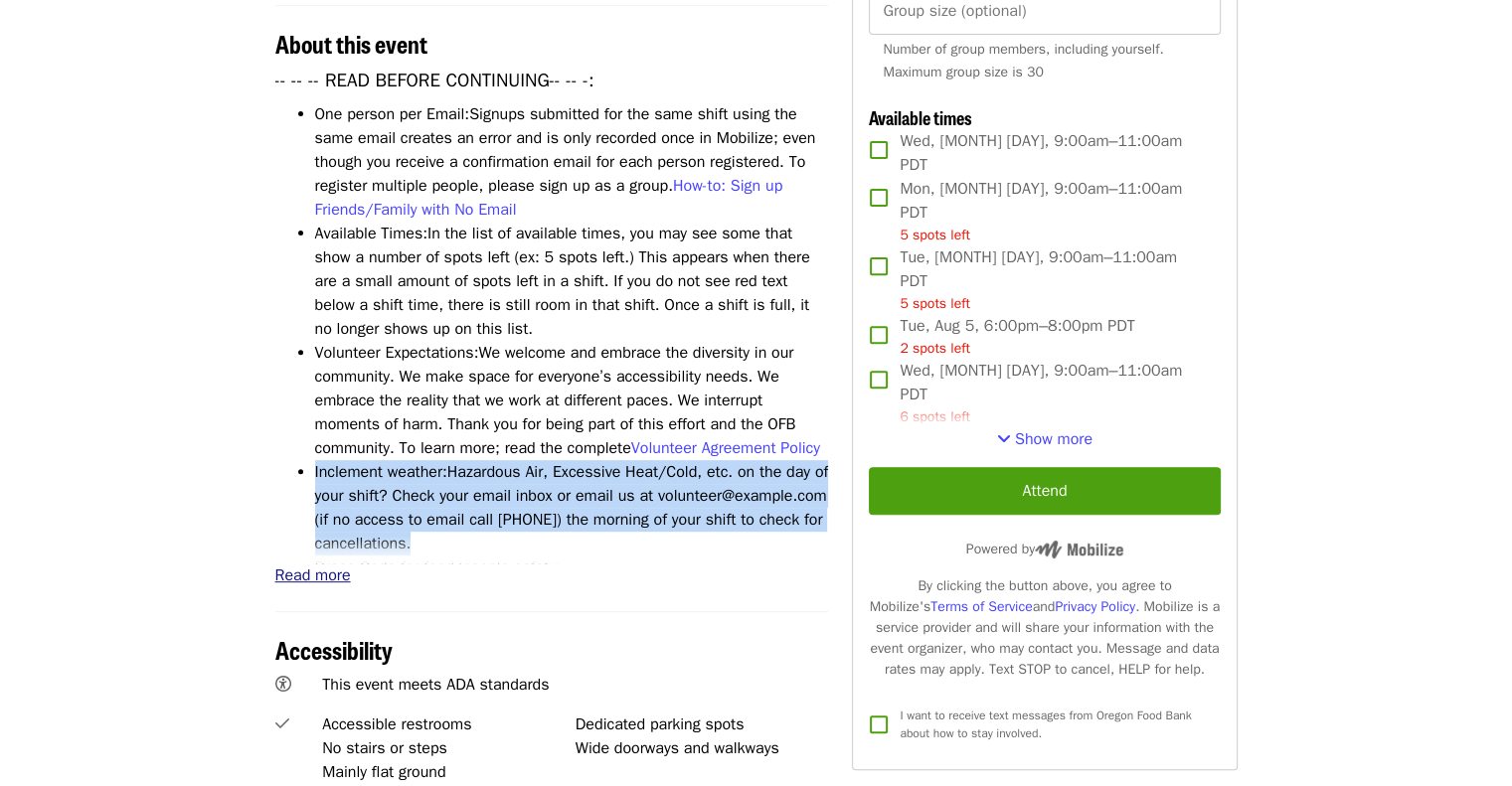 click on "Read more" at bounding box center (313, 575) 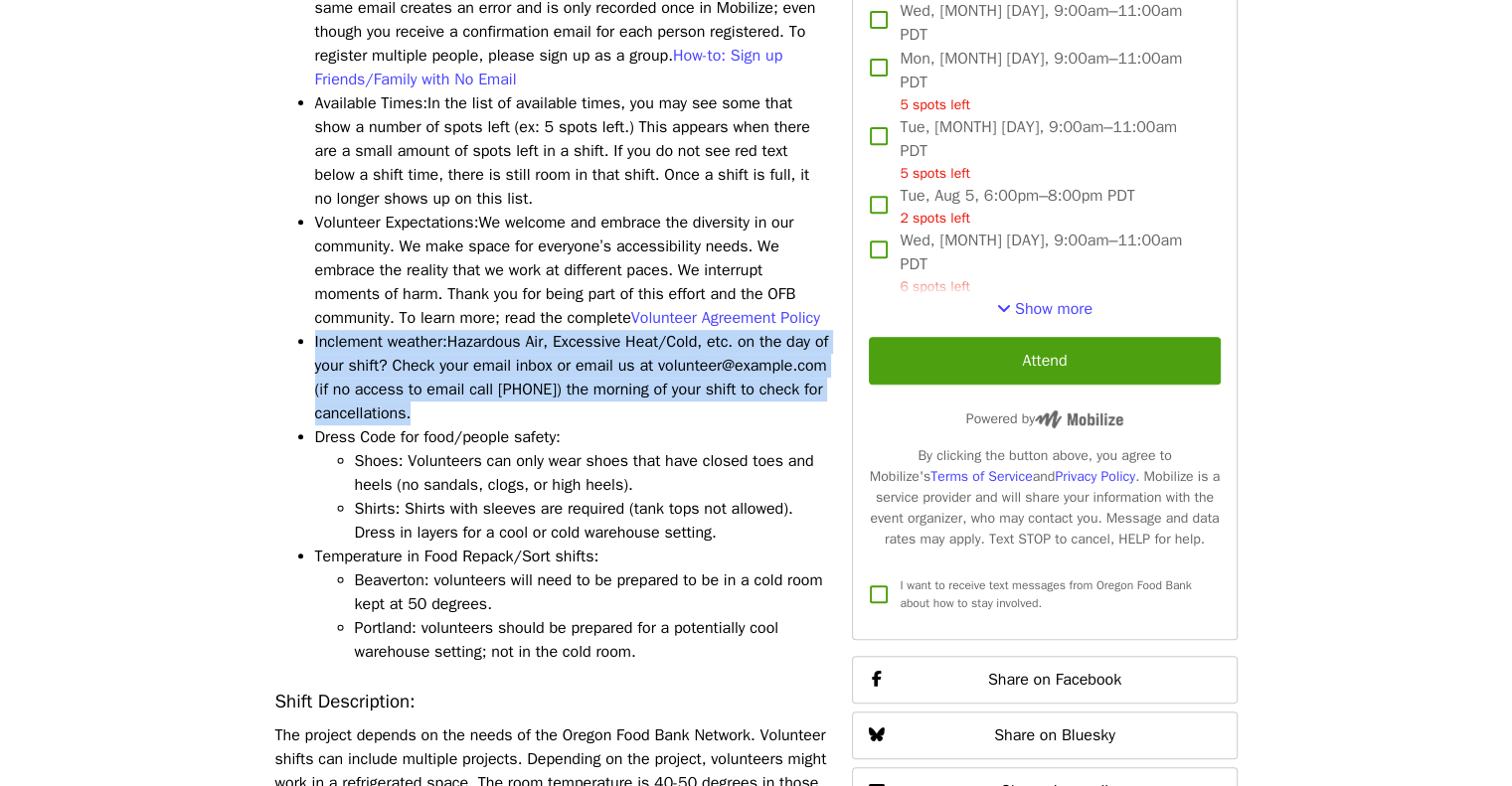scroll, scrollTop: 898, scrollLeft: 0, axis: vertical 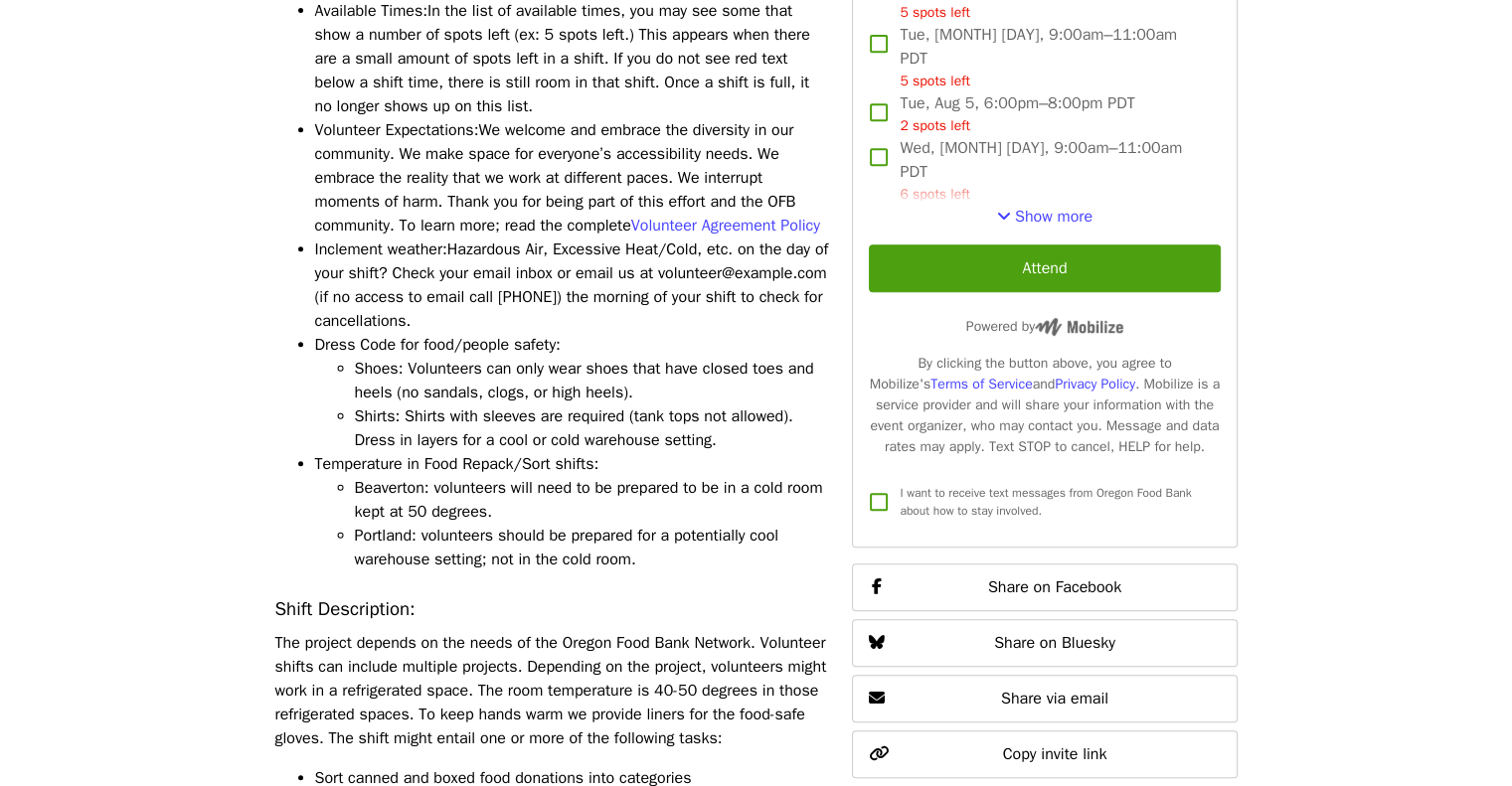 click on "Shirts: Shirts with sleeves are required (tank tops not allowed). Dress in layers for a cool or cold warehouse setting." at bounding box center [591, 428] 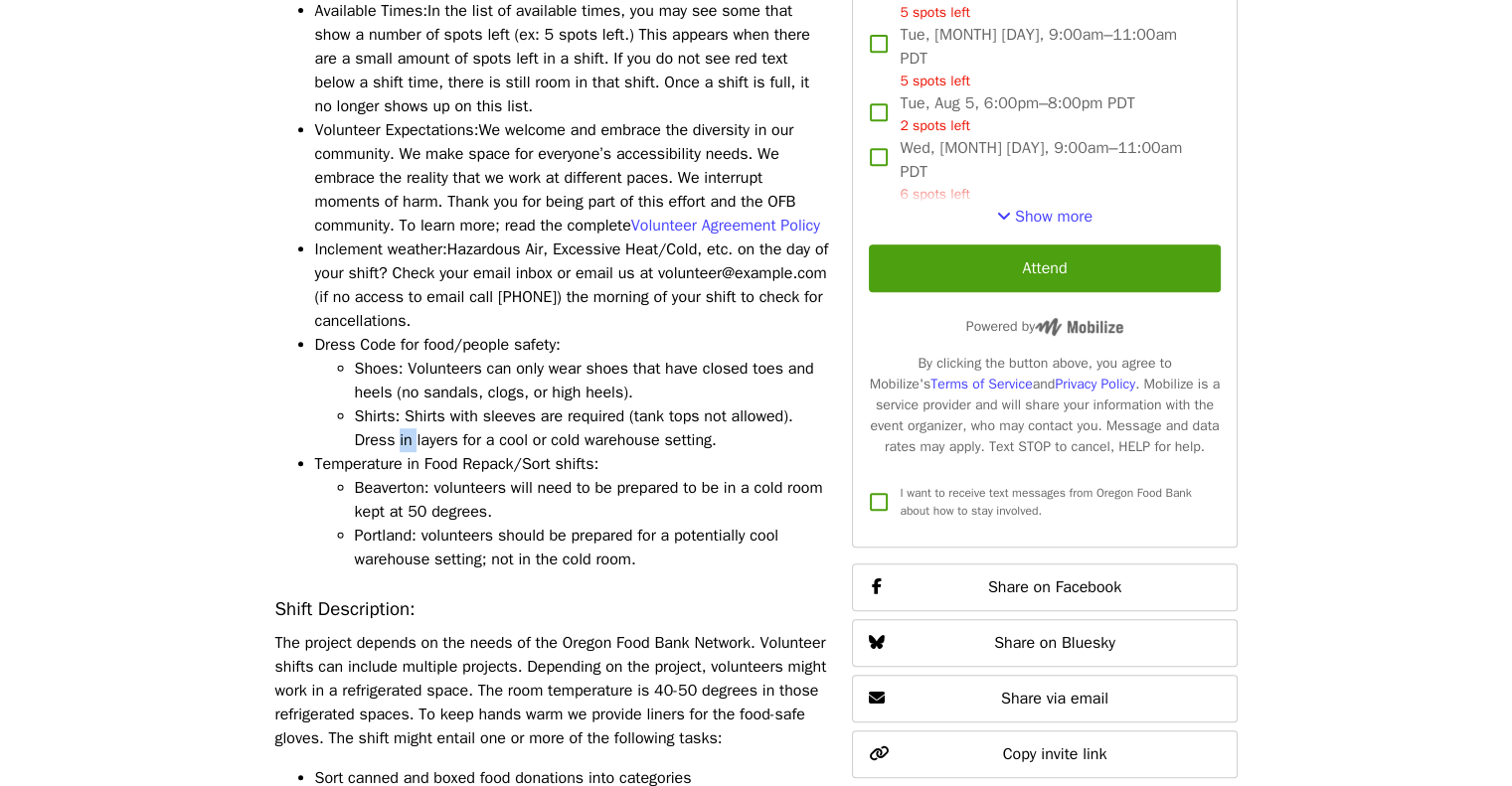 click on "Shirts: Shirts with sleeves are required (tank tops not allowed). Dress in layers for a cool or cold warehouse setting." at bounding box center (591, 428) 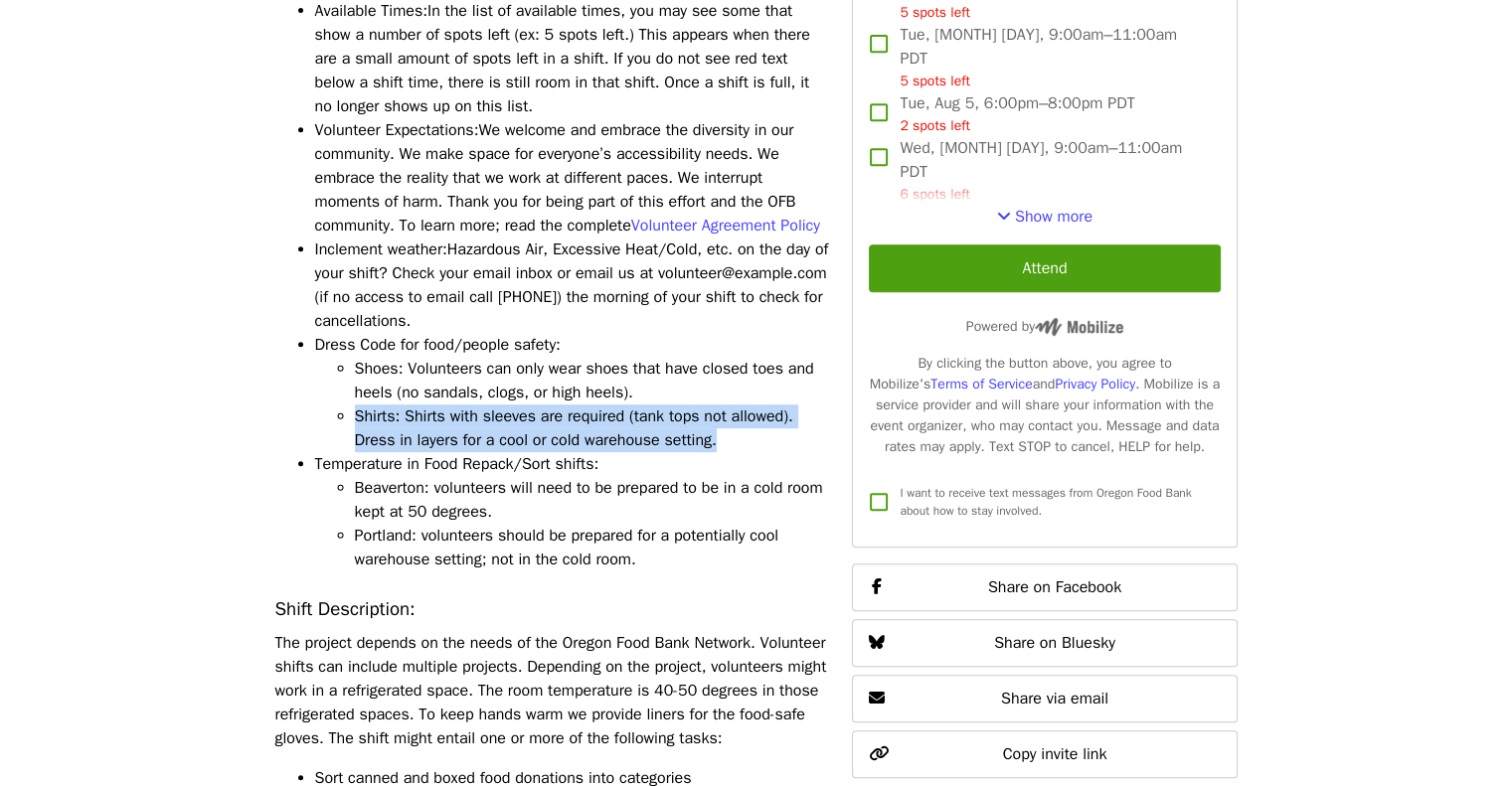 click on "Shirts: Shirts with sleeves are required (tank tops not allowed). Dress in layers for a cool or cold warehouse setting." at bounding box center (591, 428) 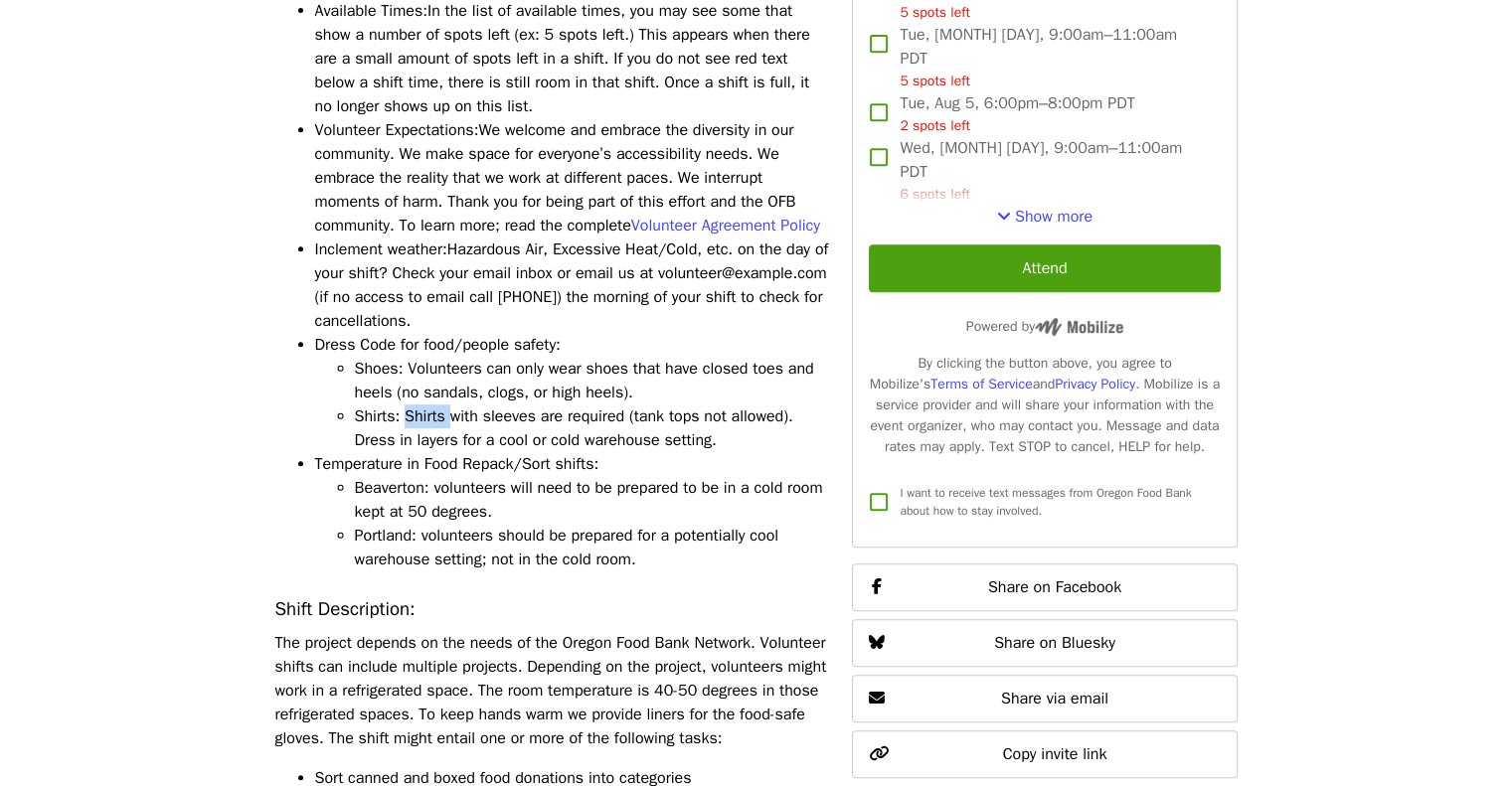 click on "Shirts: Shirts with sleeves are required (tank tops not allowed). Dress in layers for a cool or cold warehouse setting." at bounding box center (591, 428) 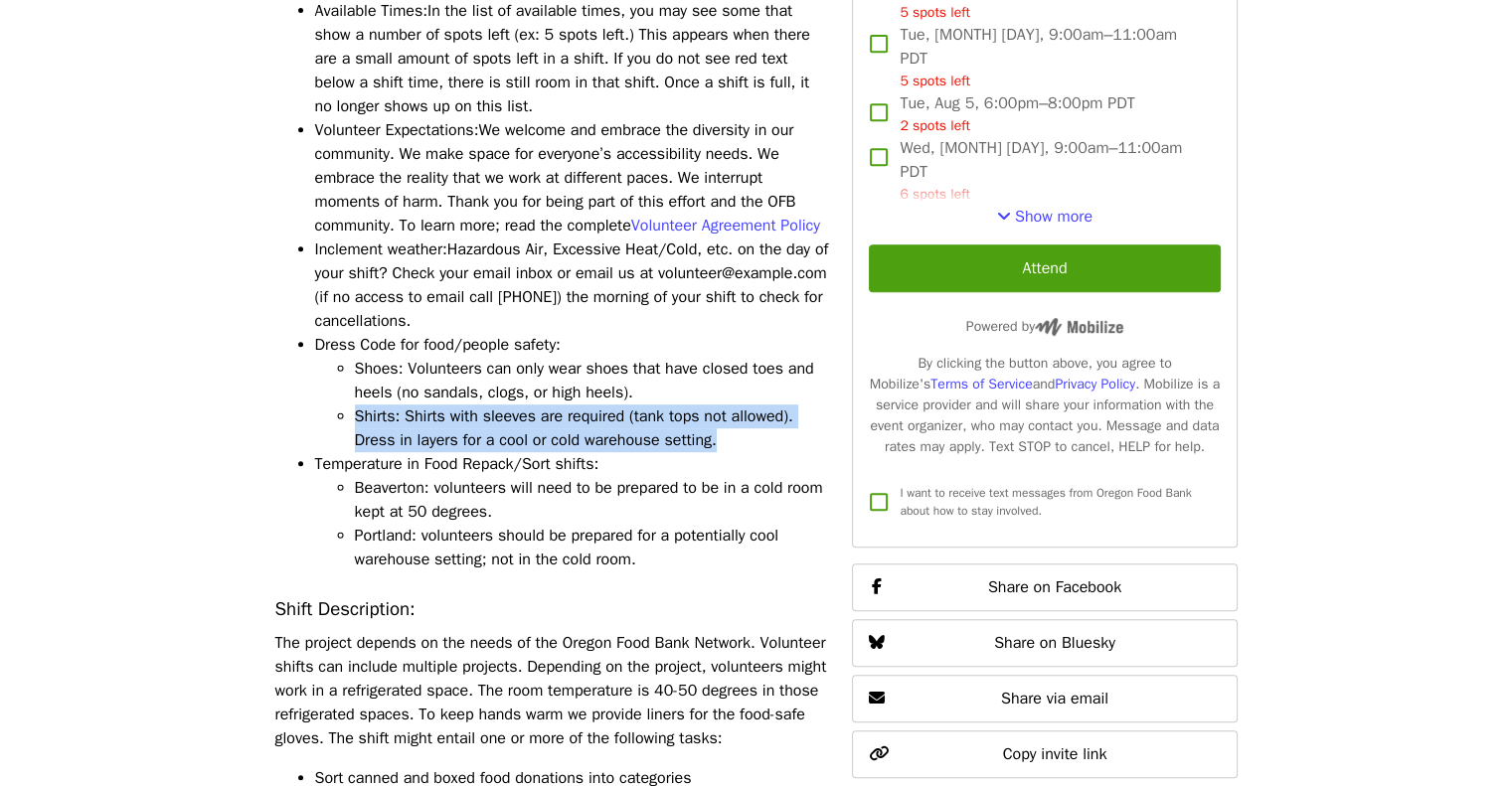 click on "Shirts: Shirts with sleeves are required (tank tops not allowed). Dress in layers for a cool or cold warehouse setting." at bounding box center [591, 428] 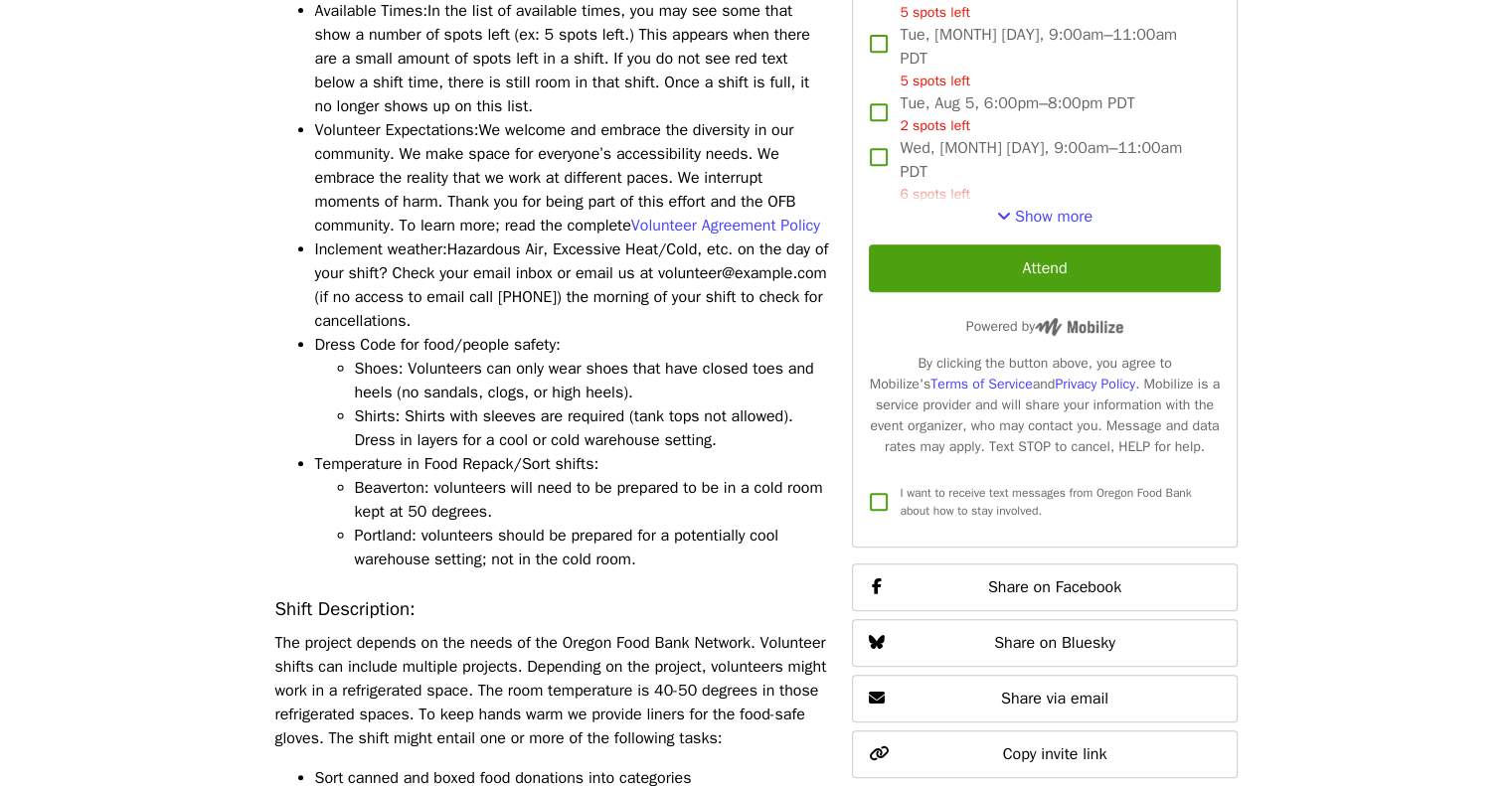 click on "Shoes: Volunteers can only wear shoes that have closed toes and heels (no sandals, clogs, or high heels)." at bounding box center (591, 381) 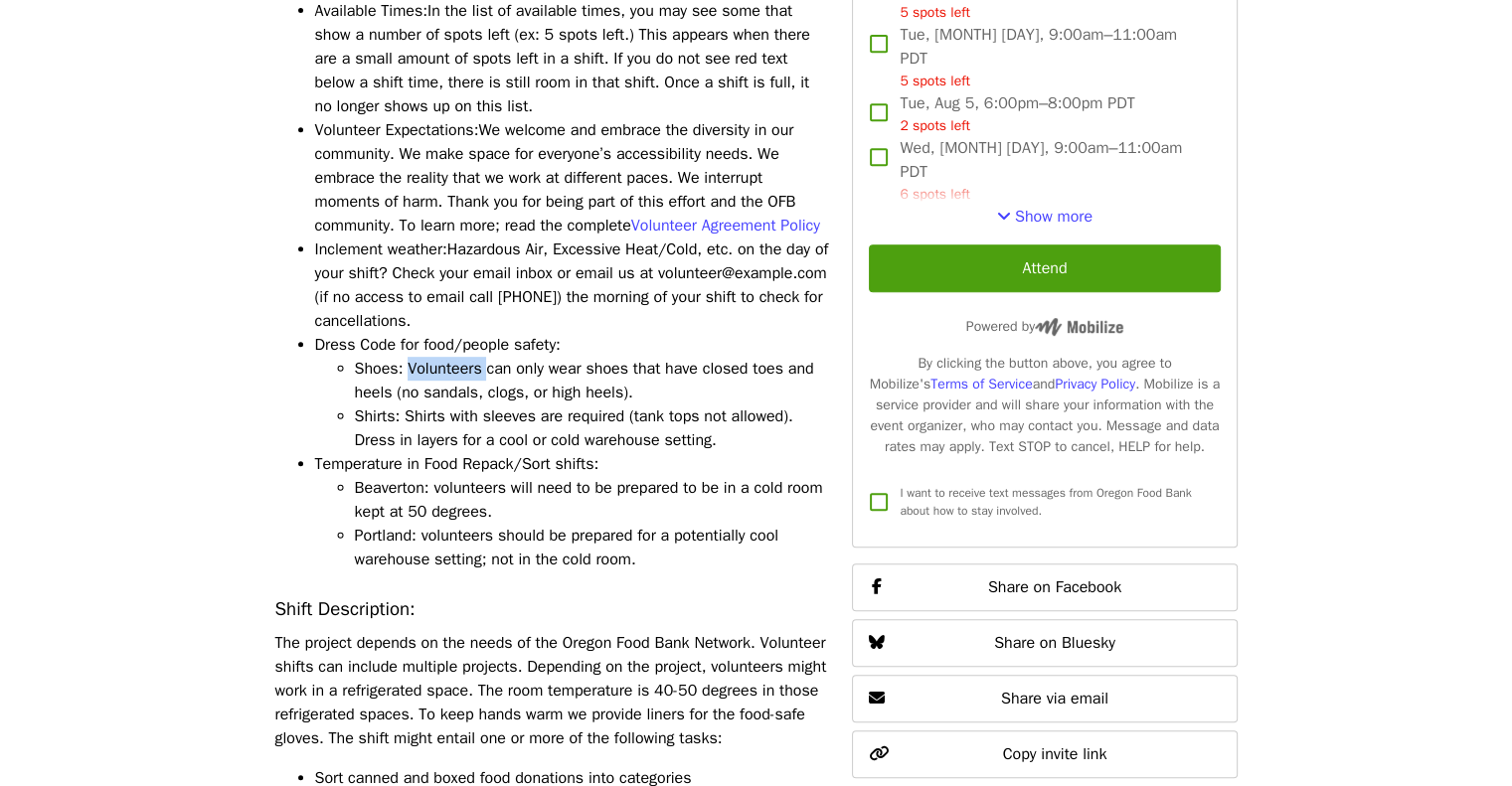 click on "Shoes: Volunteers can only wear shoes that have closed toes and heels (no sandals, clogs, or high heels)." at bounding box center [591, 381] 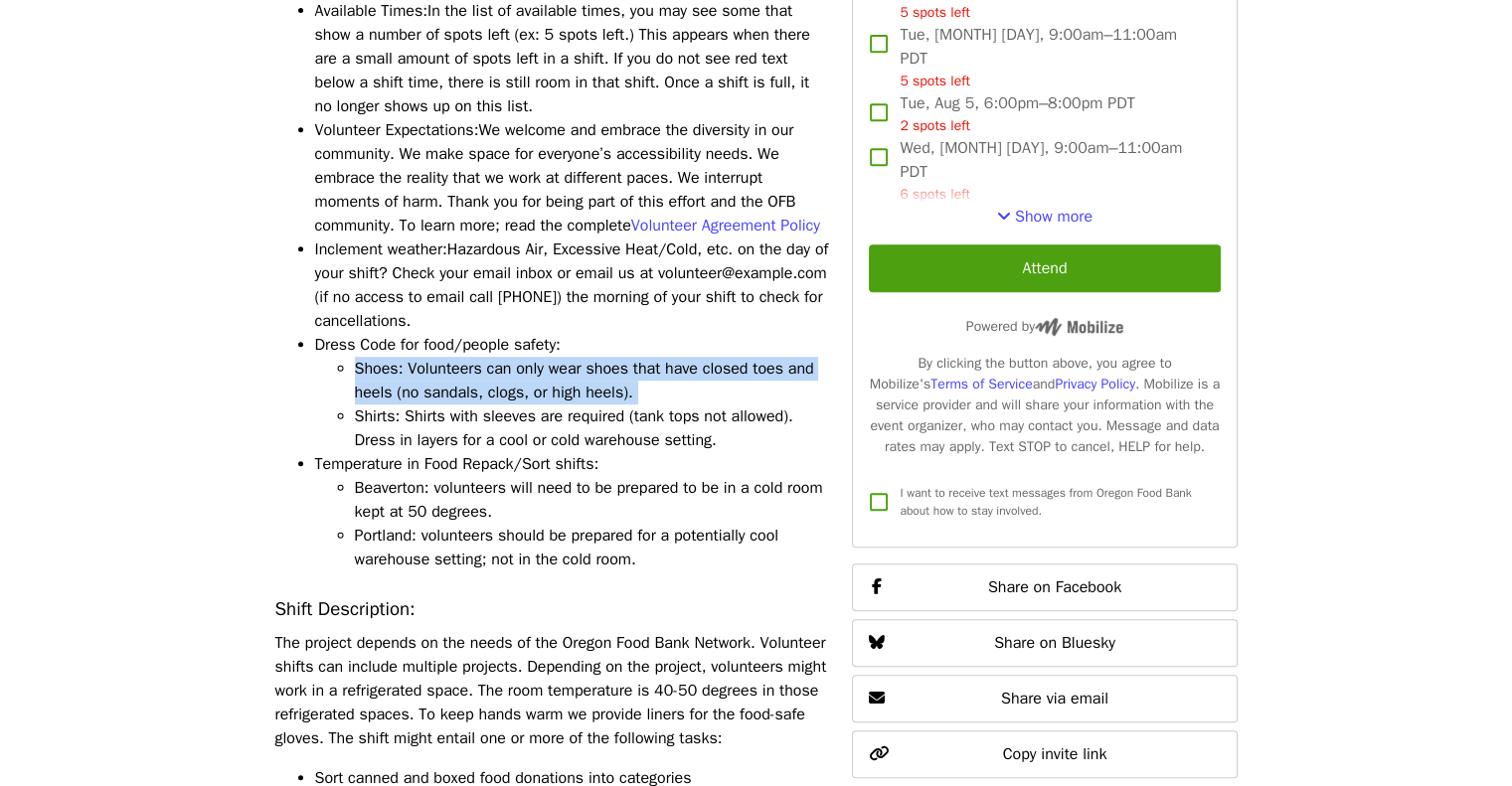 click on "Shoes: Volunteers can only wear shoes that have closed toes and heels (no sandals, clogs, or high heels)." at bounding box center (591, 381) 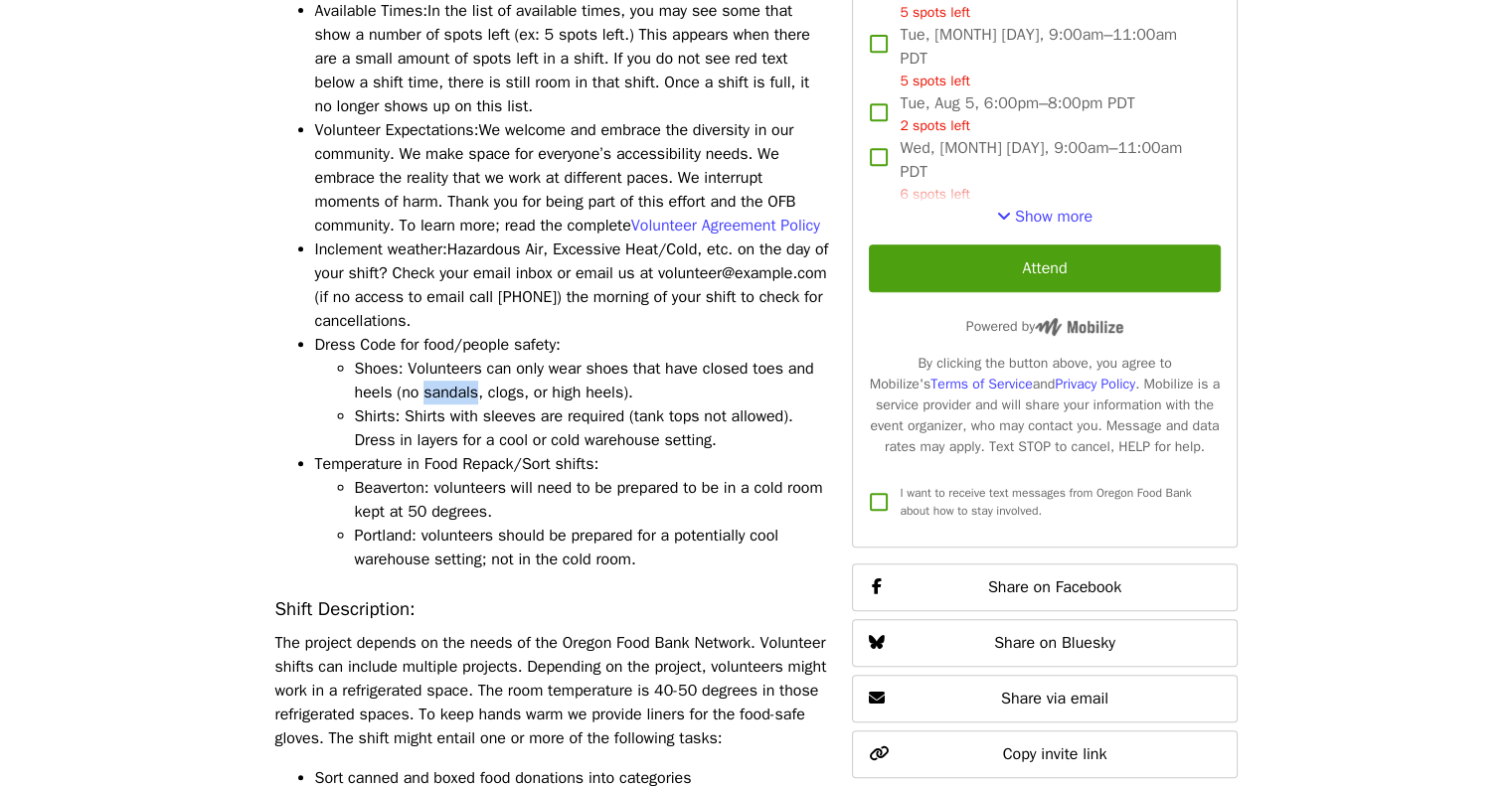 click on "Shoes: Volunteers can only wear shoes that have closed toes and heels (no sandals, clogs, or high heels)." at bounding box center [591, 381] 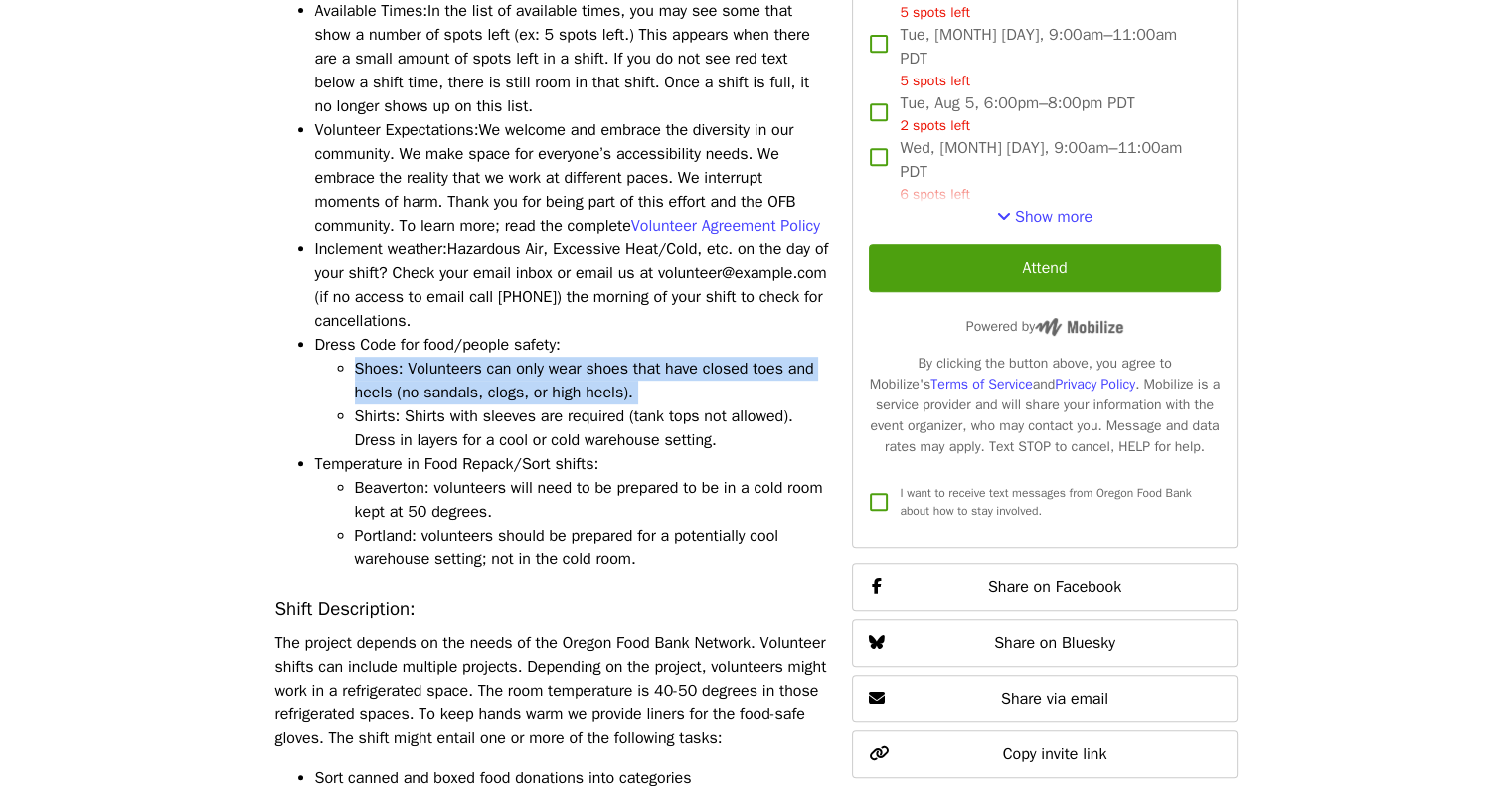 click on "Shoes: Volunteers can only wear shoes that have closed toes and heels (no sandals, clogs, or high heels)." at bounding box center [591, 381] 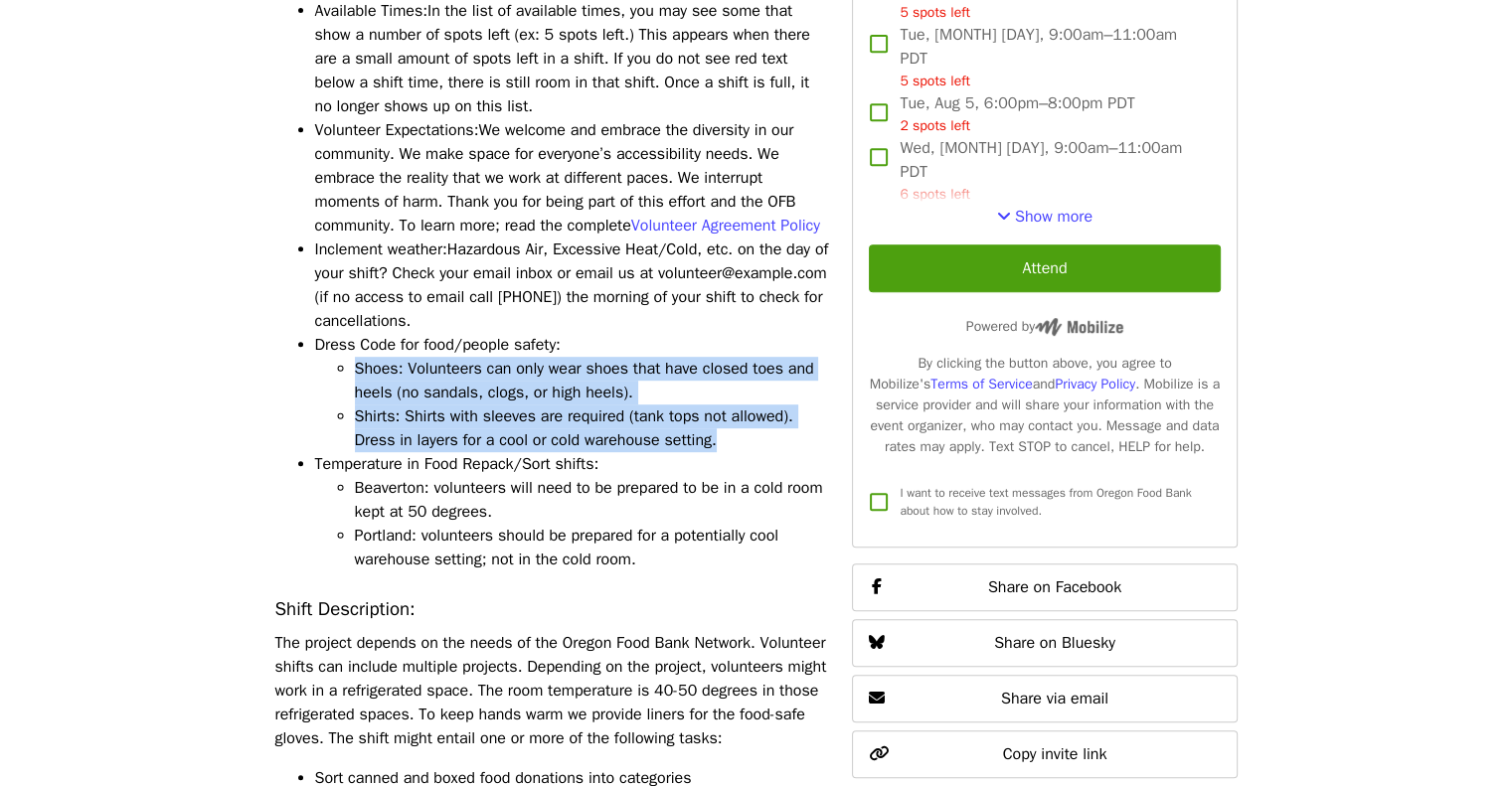 drag, startPoint x: 428, startPoint y: 435, endPoint x: 419, endPoint y: 456, distance: 22.847319 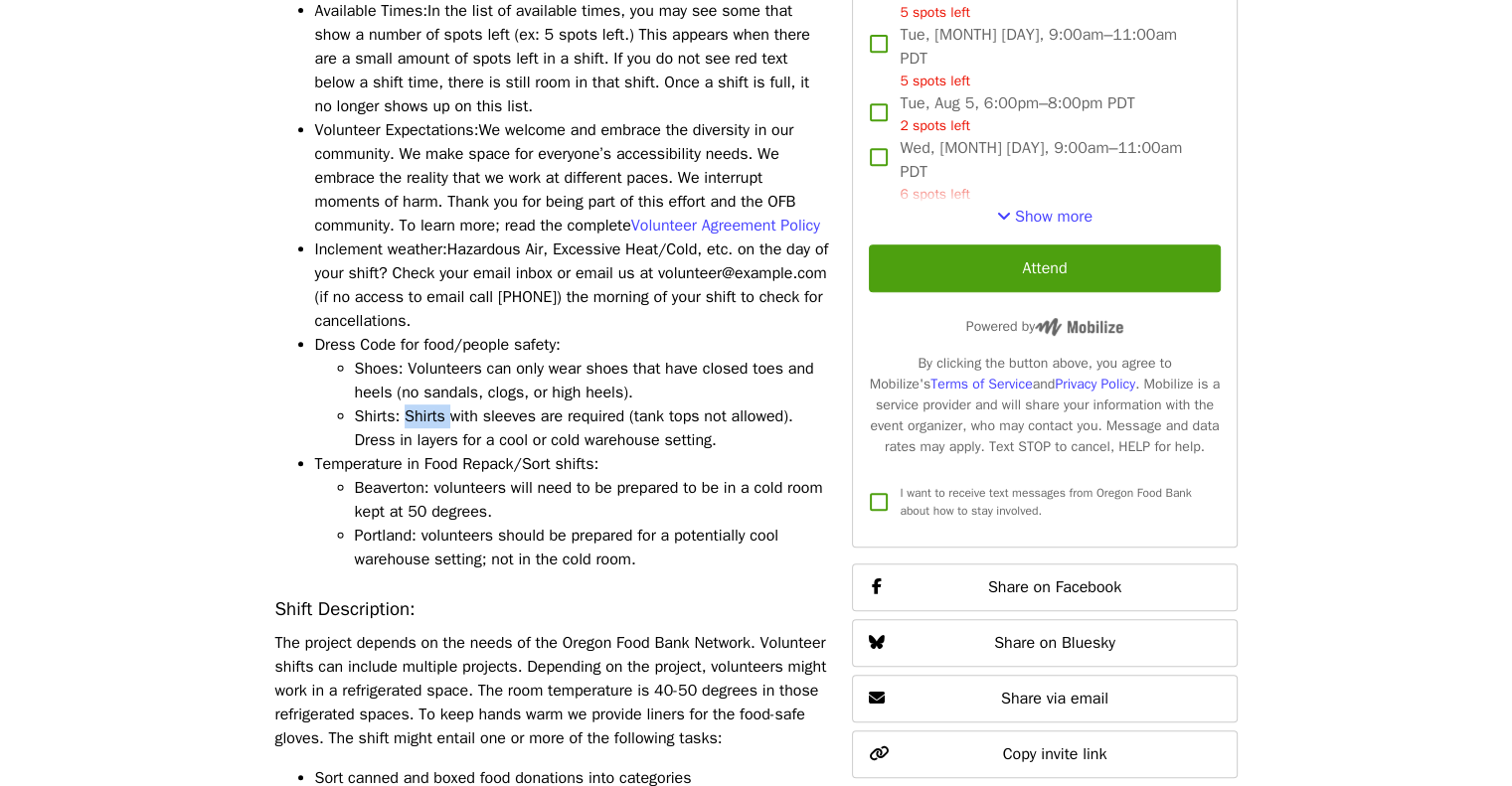 click on "Shirts: Shirts with sleeves are required (tank tops not allowed). Dress in layers for a cool or cold warehouse setting." at bounding box center [591, 428] 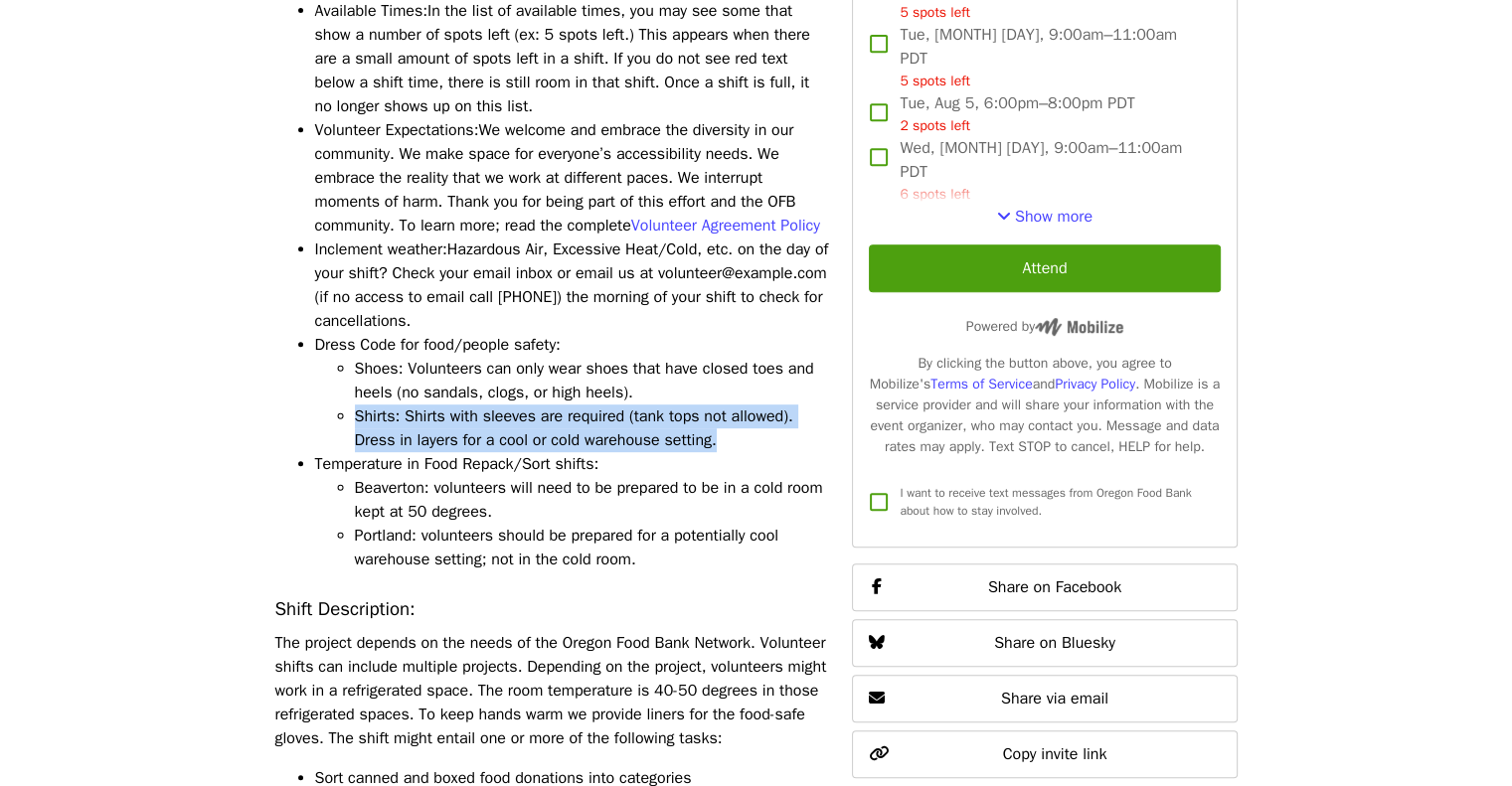 click on "Shirts: Shirts with sleeves are required (tank tops not allowed). Dress in layers for a cool or cold warehouse setting." at bounding box center (591, 428) 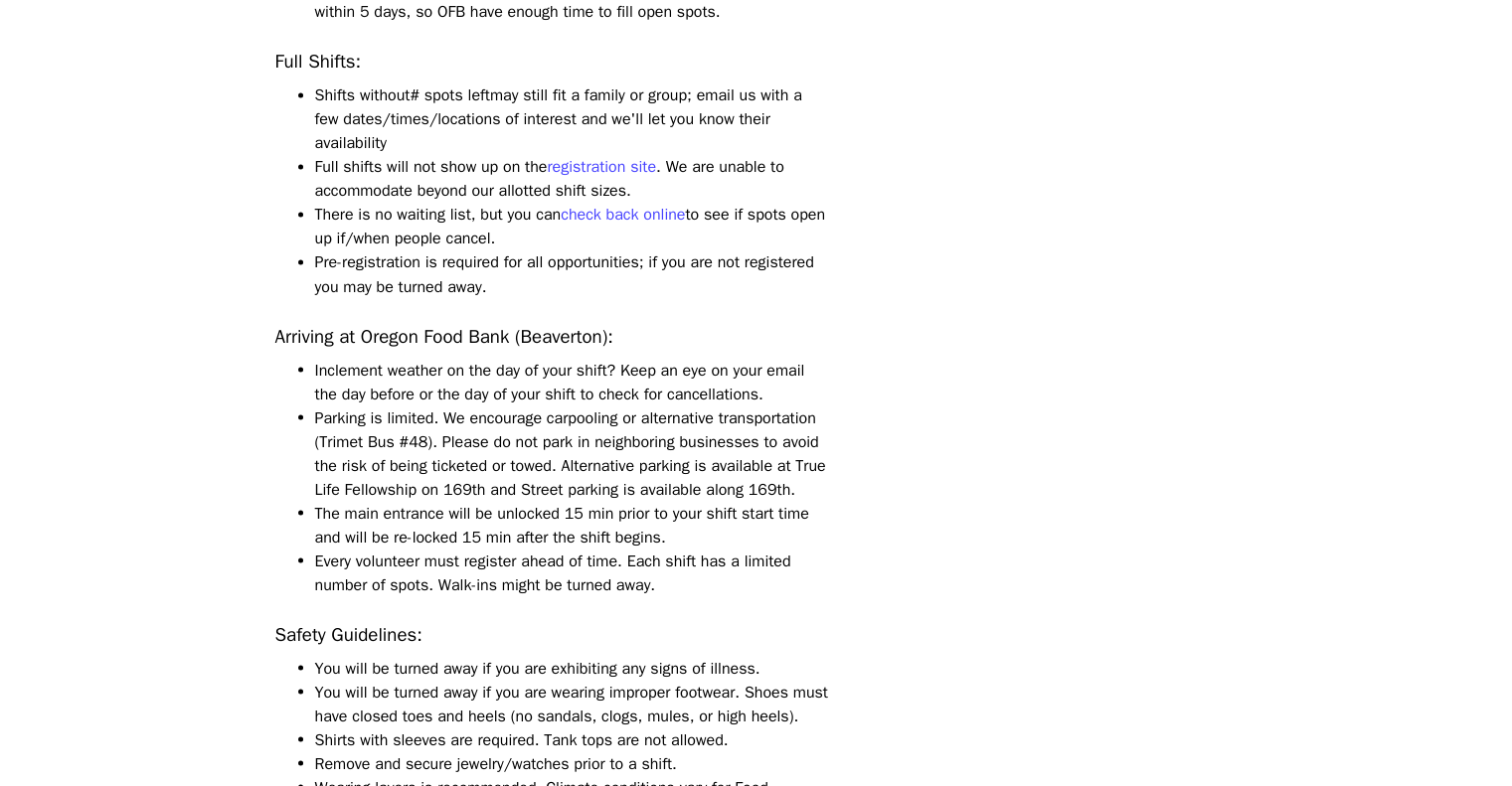 scroll, scrollTop: 3474, scrollLeft: 0, axis: vertical 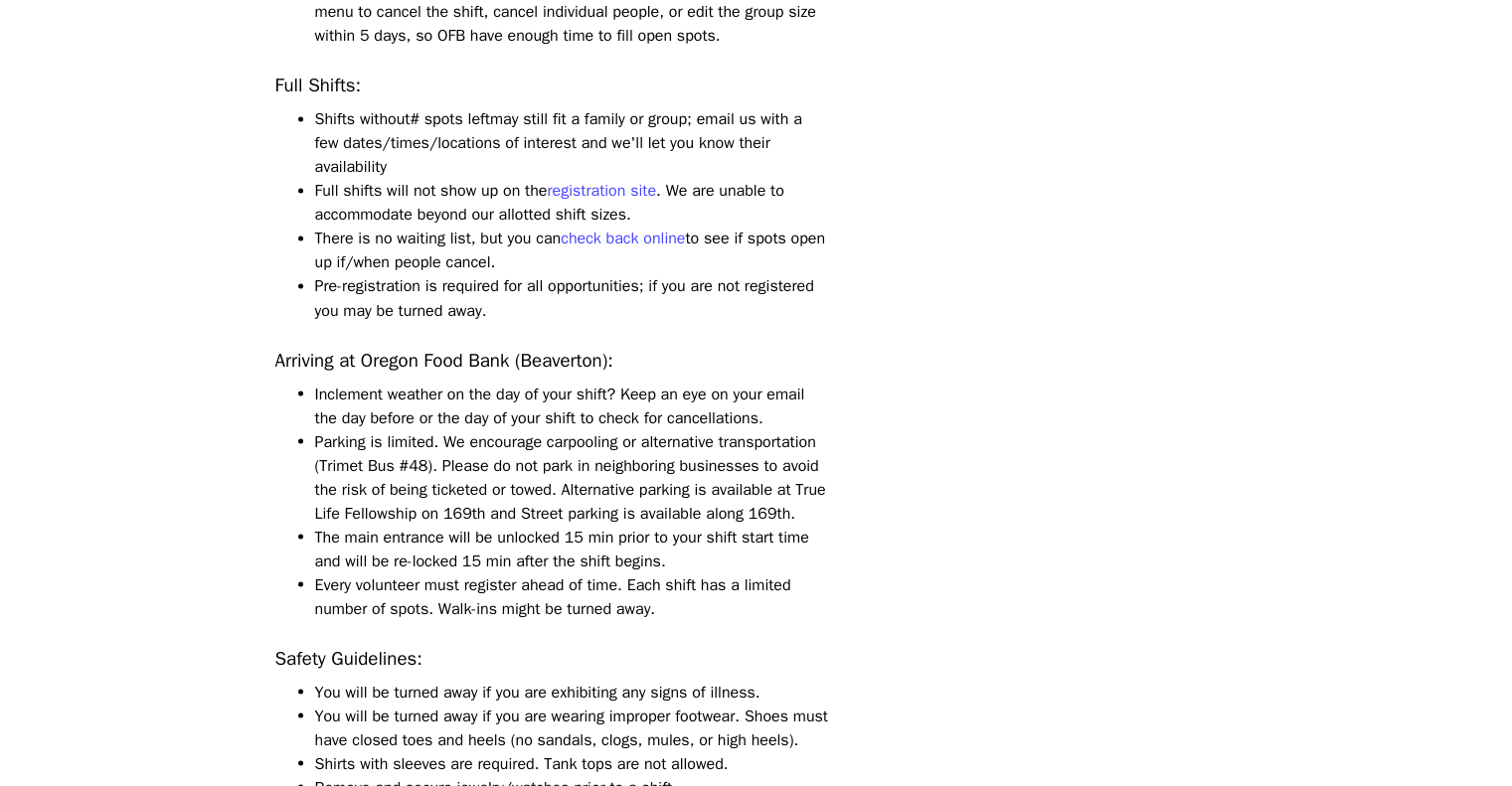 click on "Full shifts will not show up on the  registration site . We are unable to accommodate beyond our allotted shift sizes." at bounding box center [572, 203] 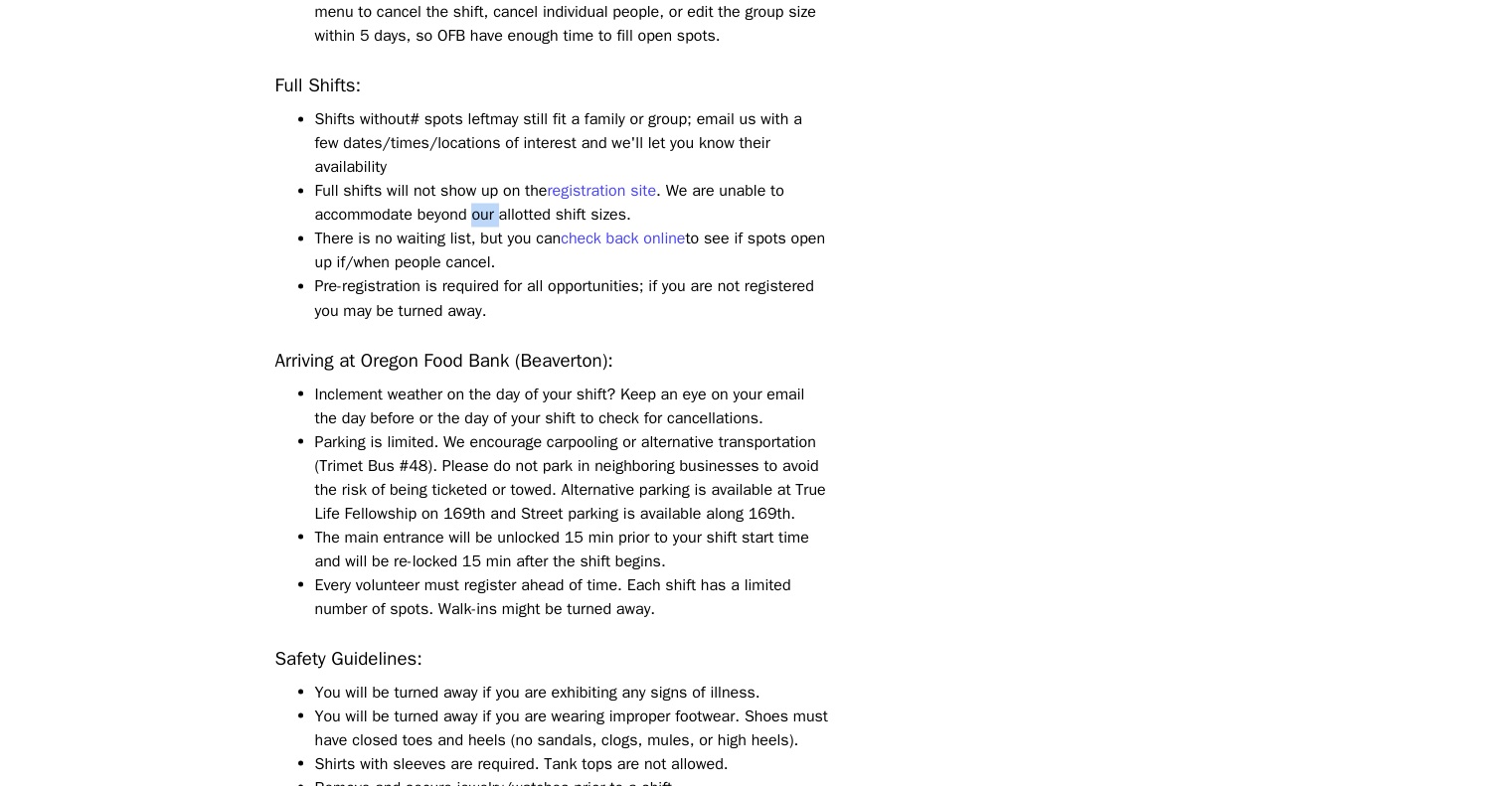 click on "Full shifts will not show up on the  registration site . We are unable to accommodate beyond our allotted shift sizes." at bounding box center (572, 203) 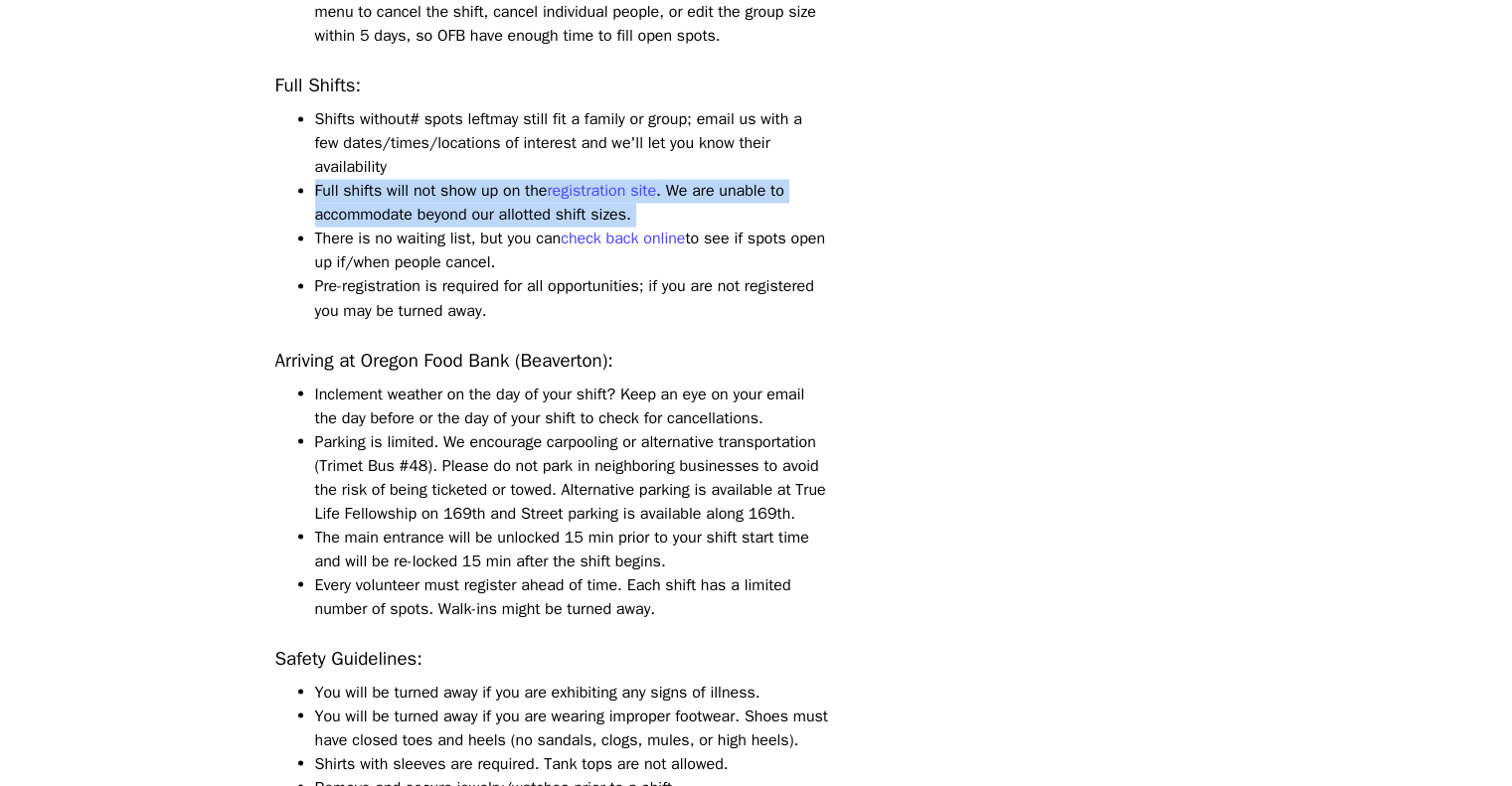 click on "Full shifts will not show up on the  registration site . We are unable to accommodate beyond our allotted shift sizes." at bounding box center [572, 203] 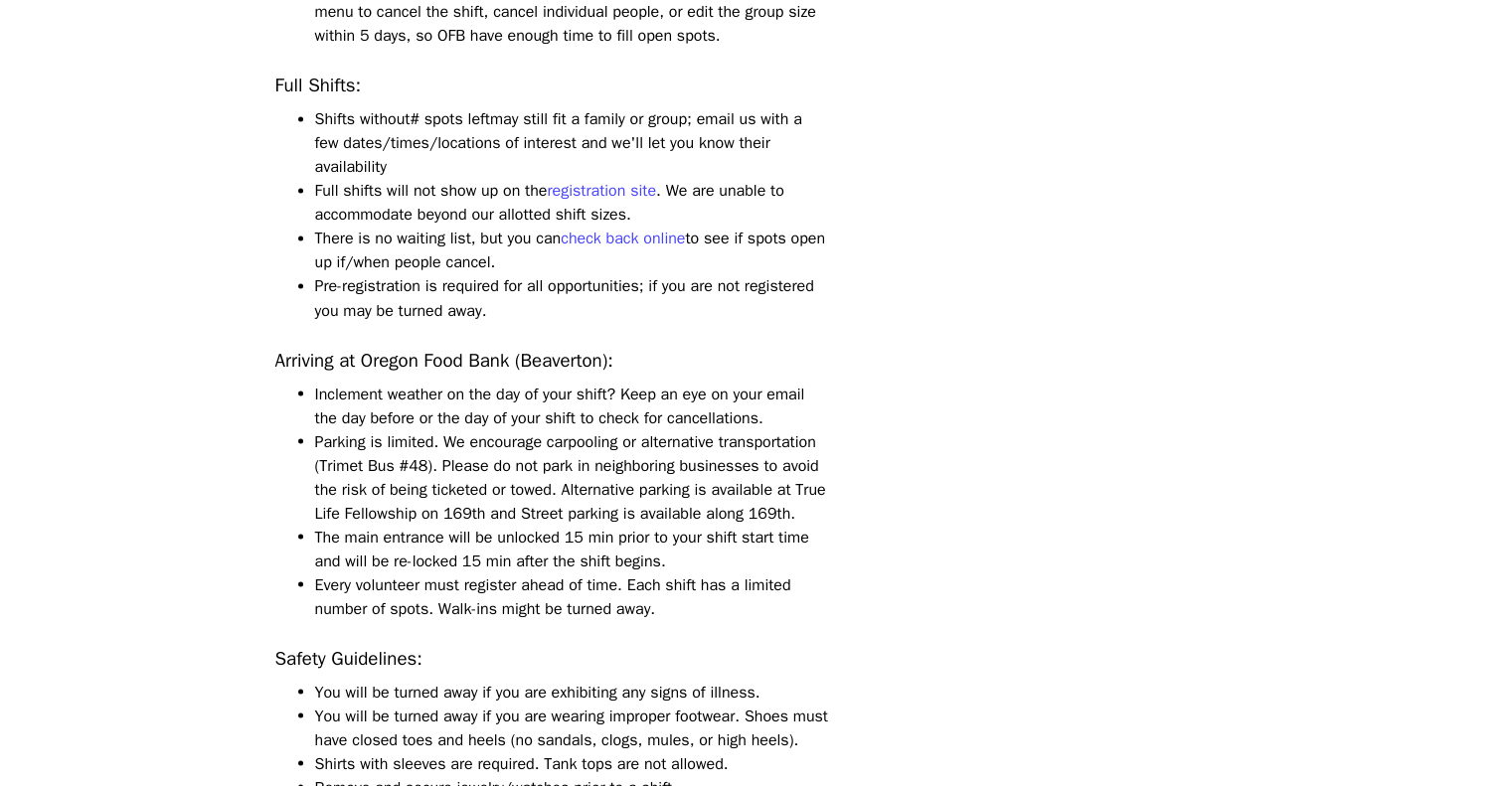 click on "There is no waiting list, but you can  check back online  to see if spots open up if/when people cancel." at bounding box center [572, 250] 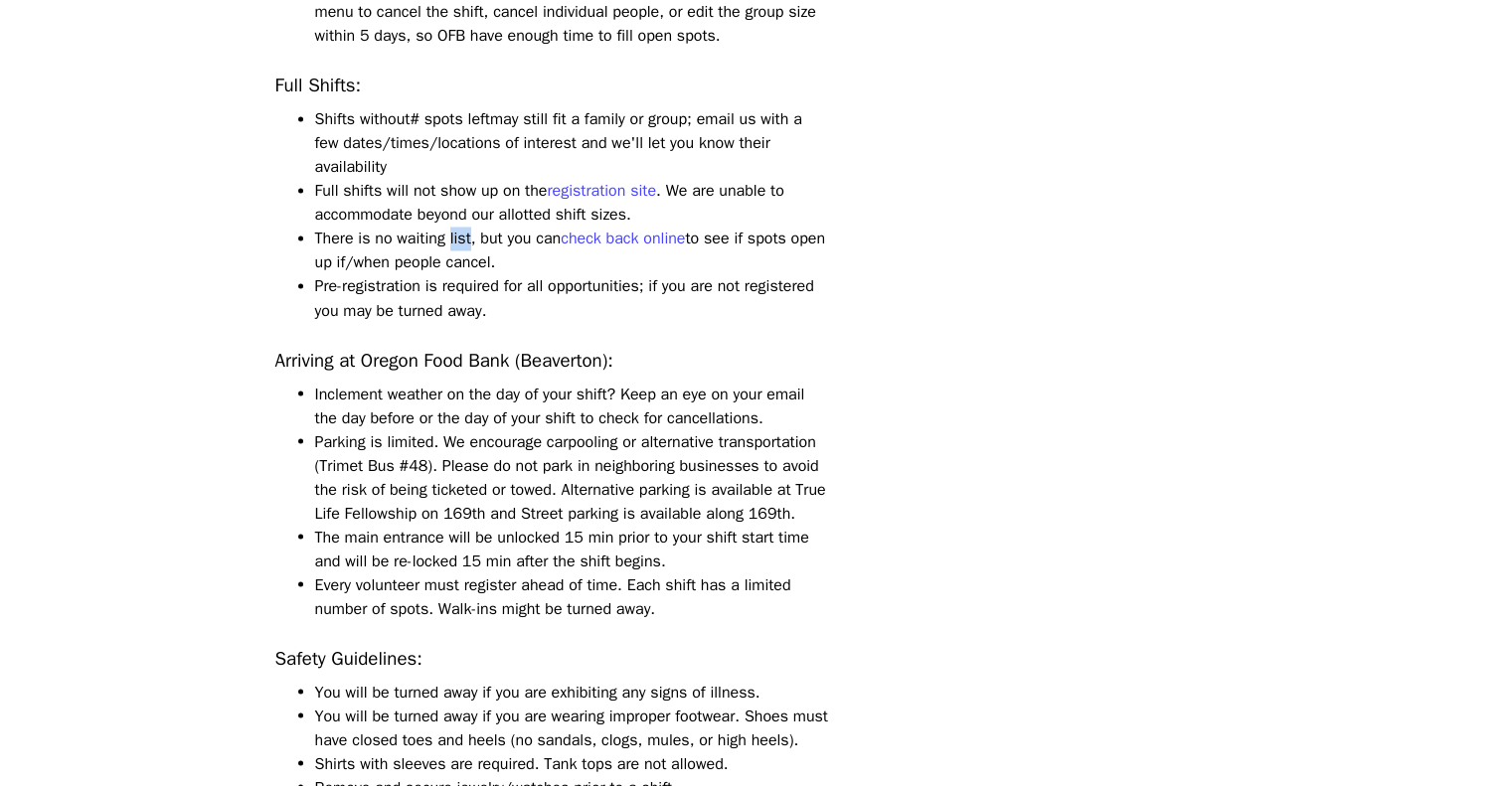 click on "There is no waiting list, but you can  check back online  to see if spots open up if/when people cancel." at bounding box center [572, 250] 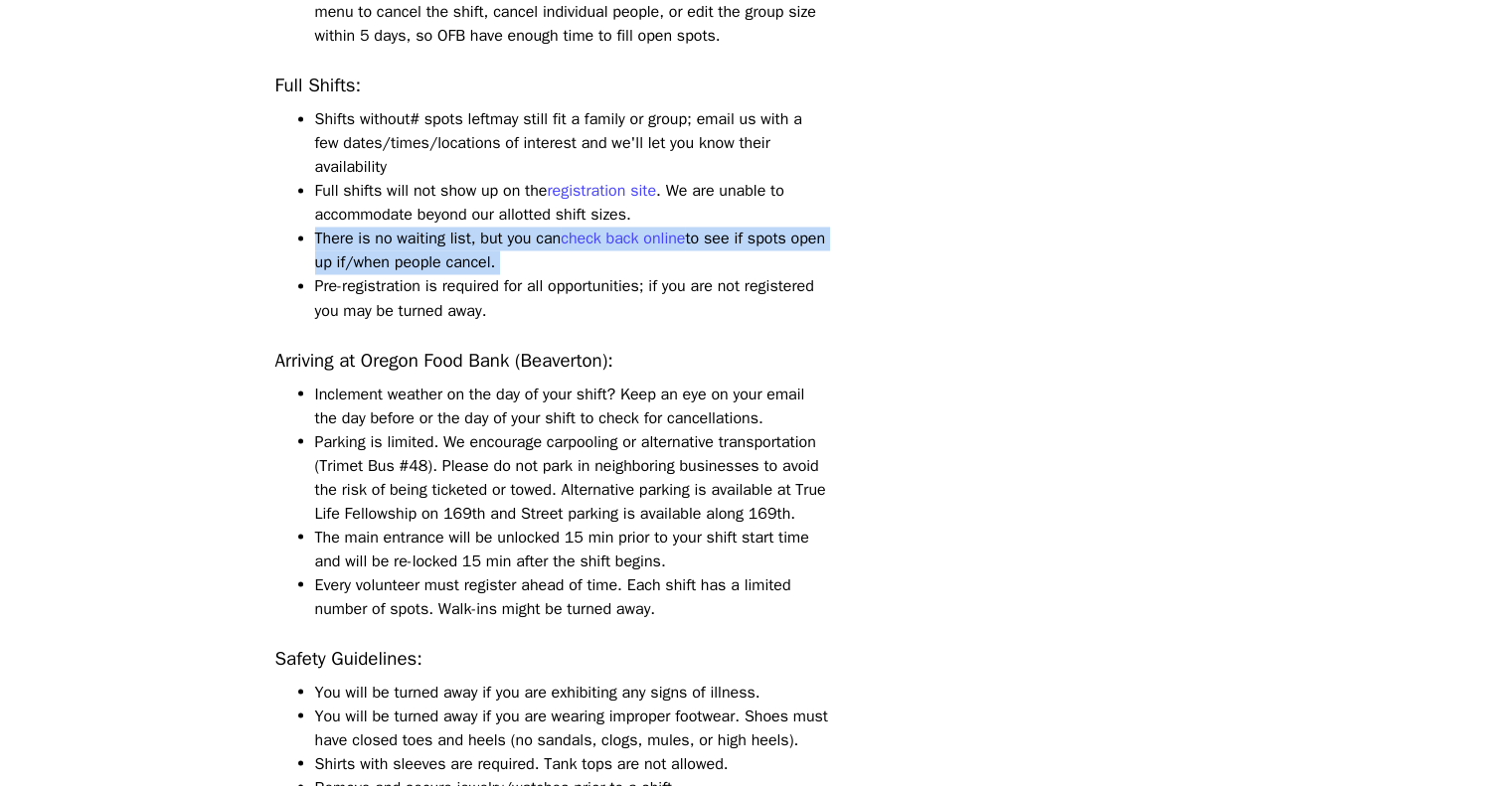 click on "There is no waiting list, but you can  check back online  to see if spots open up if/when people cancel." at bounding box center [572, 250] 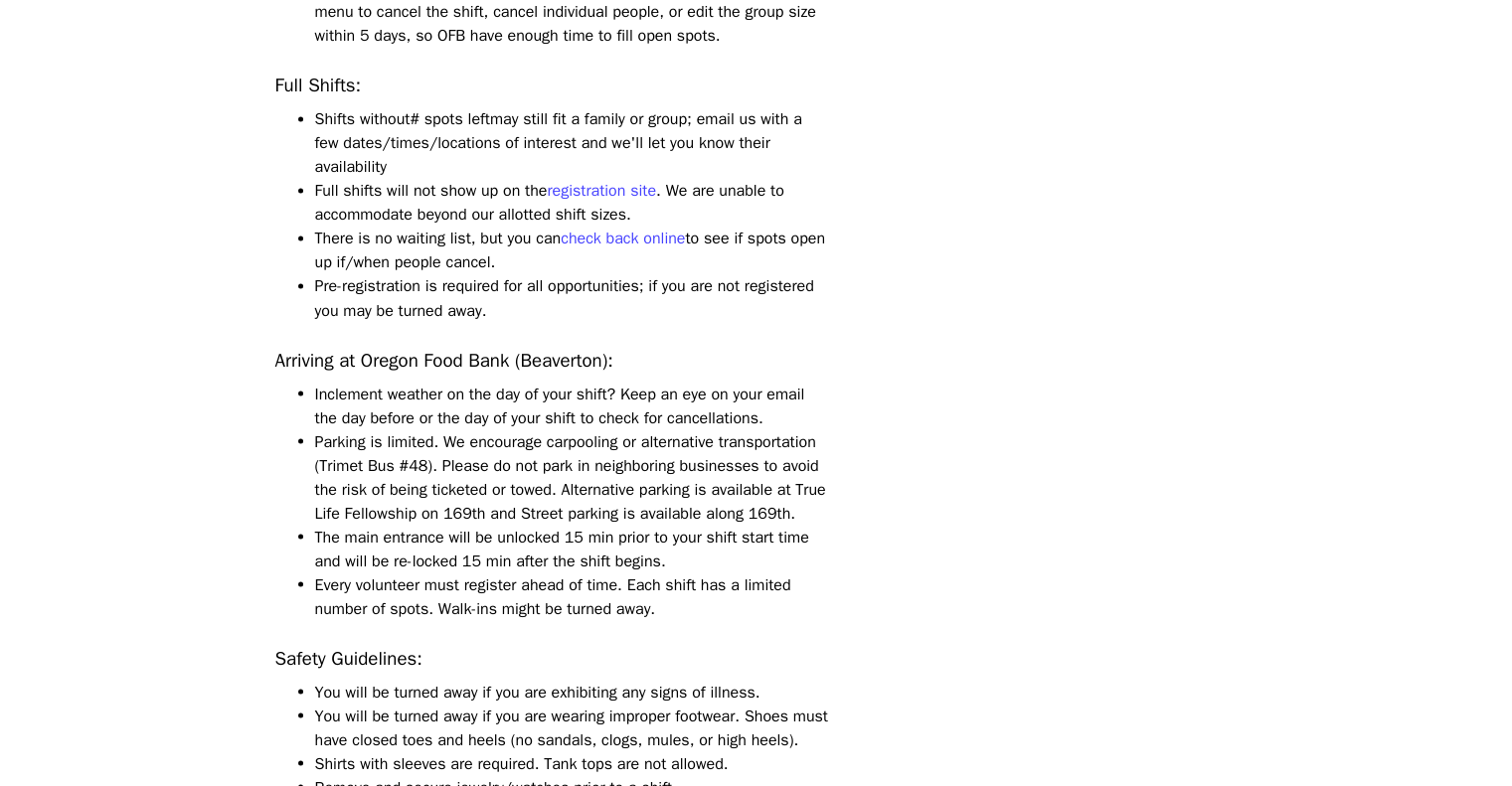 click on "Pre-registration is required for all opportunities; if you are not registered you may be turned away." at bounding box center (572, 298) 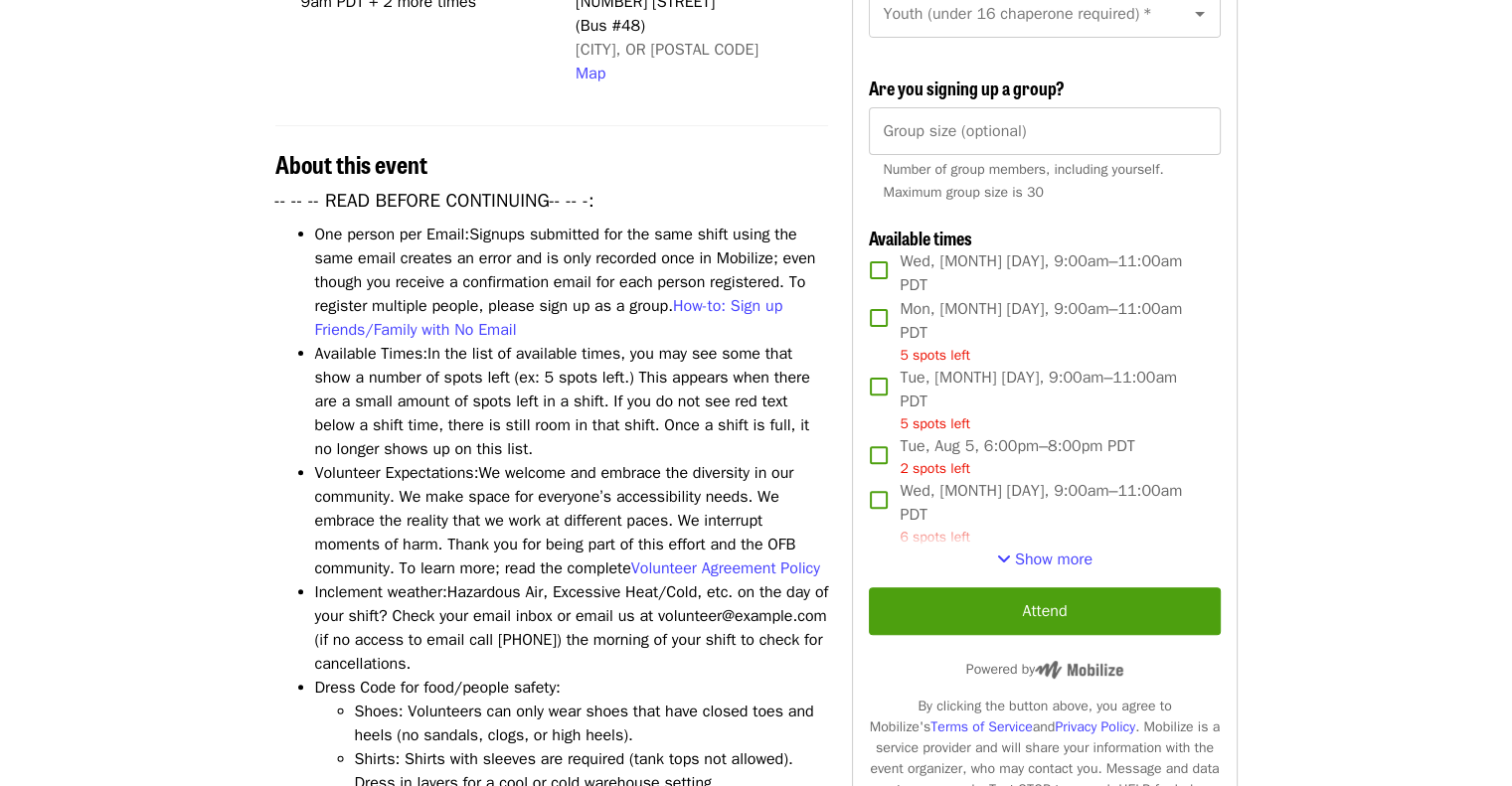 scroll, scrollTop: 0, scrollLeft: 0, axis: both 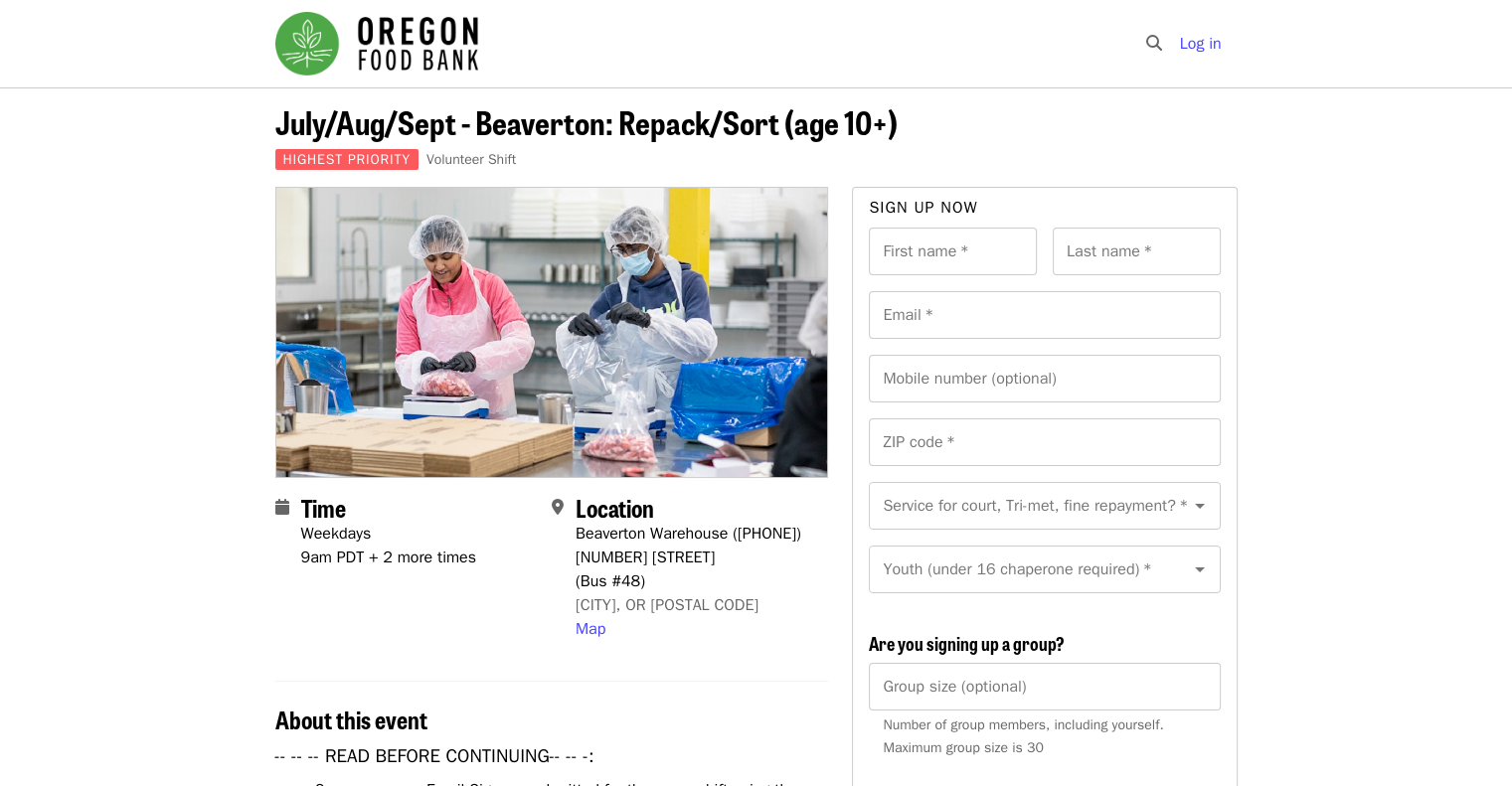 click on "9am PDT + 2 more times" at bounding box center [389, 557] 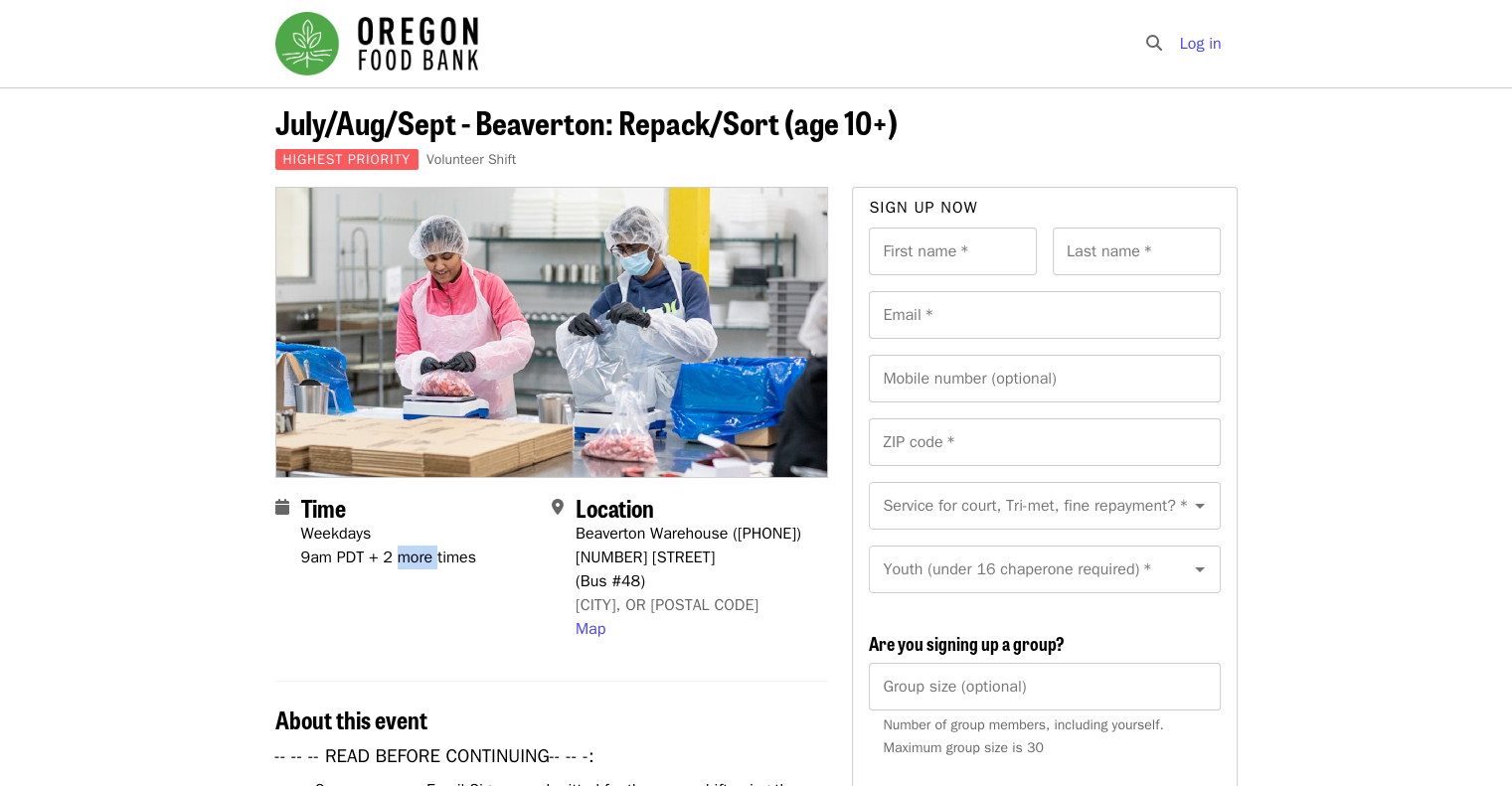 click on "9am PDT + 2 more times" at bounding box center (389, 557) 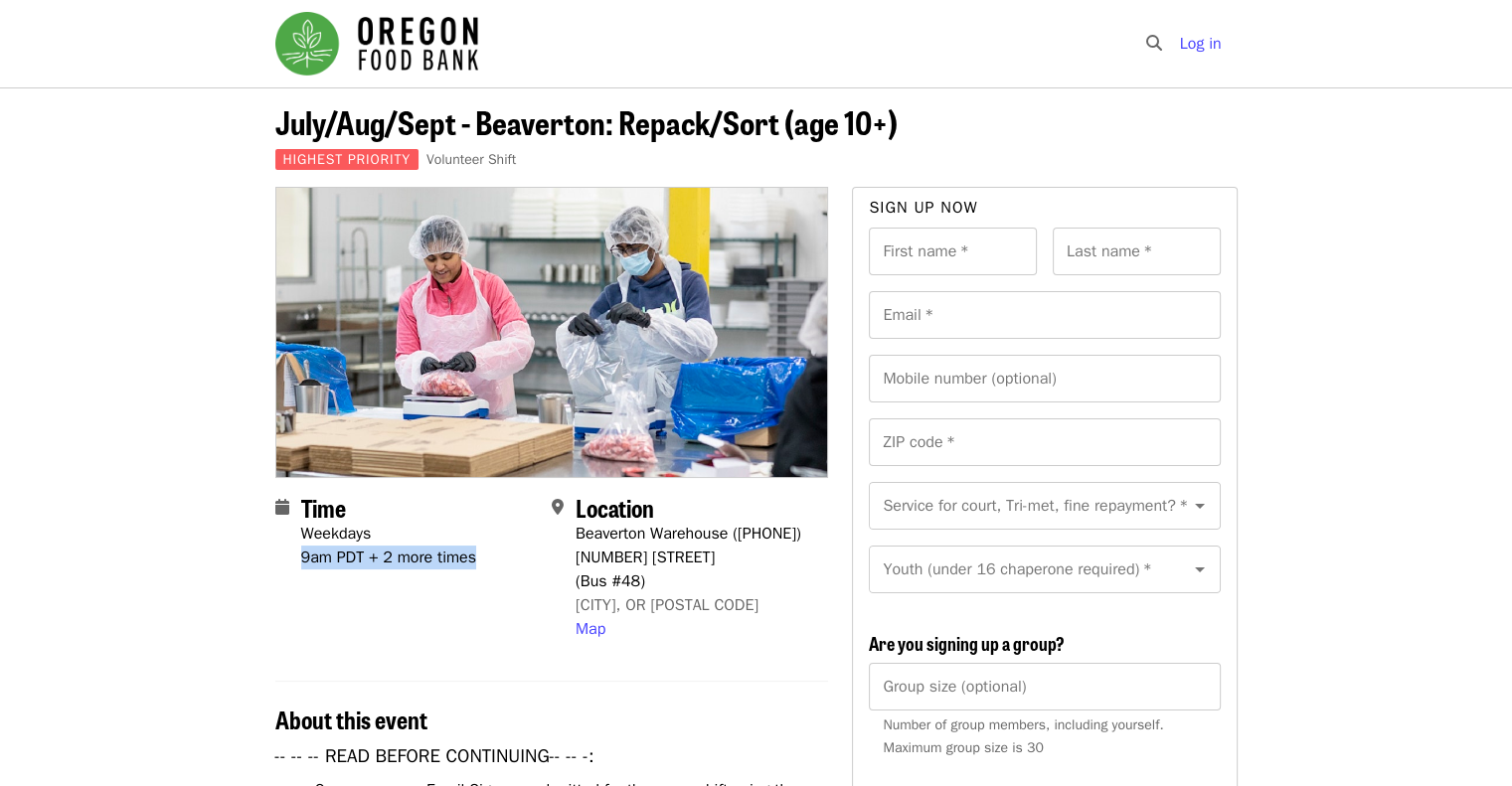 click on "9am PDT + 2 more times" at bounding box center (389, 557) 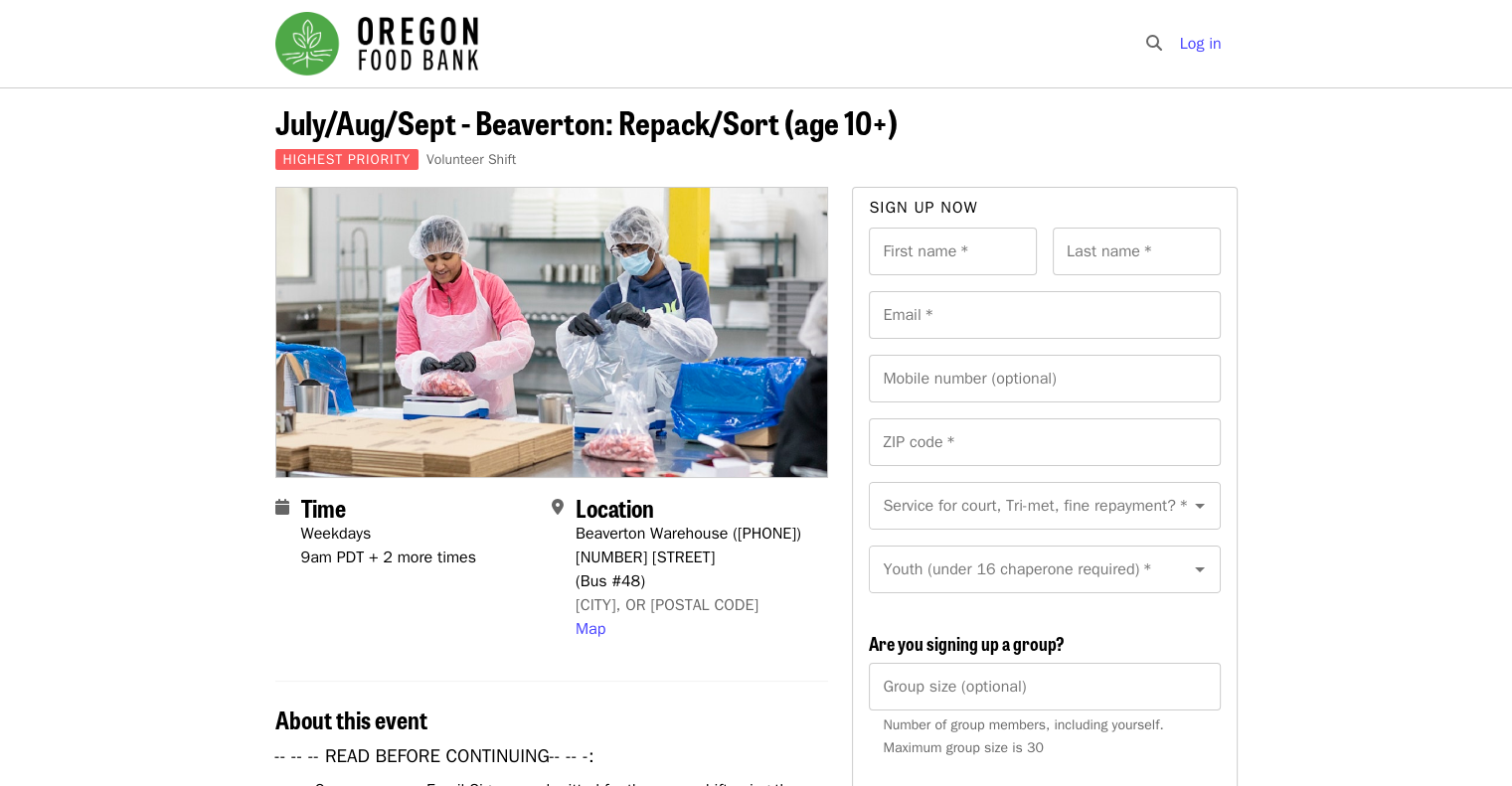 click on "Weekdays" at bounding box center [336, 534] 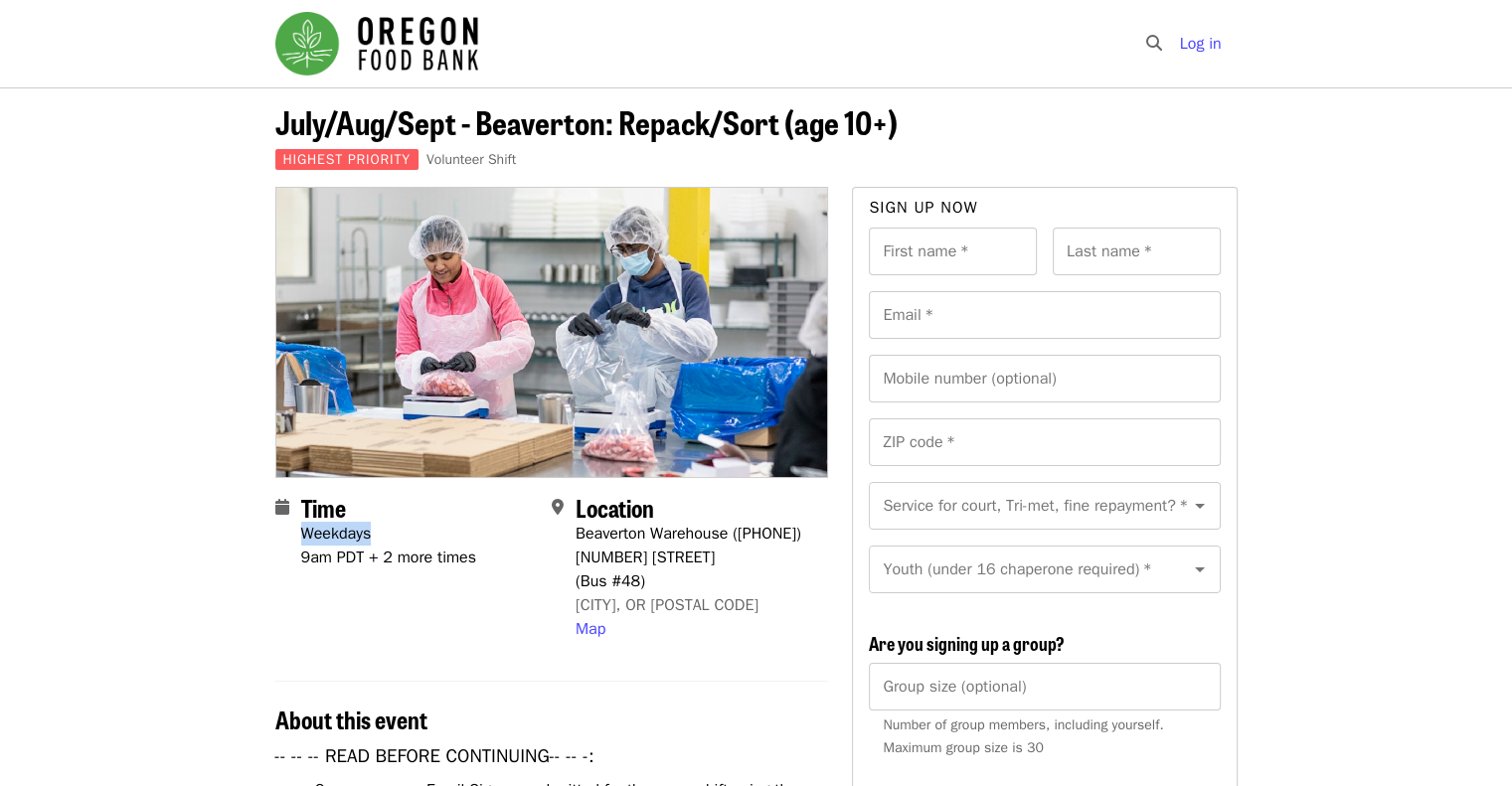 click on "Weekdays" at bounding box center [336, 534] 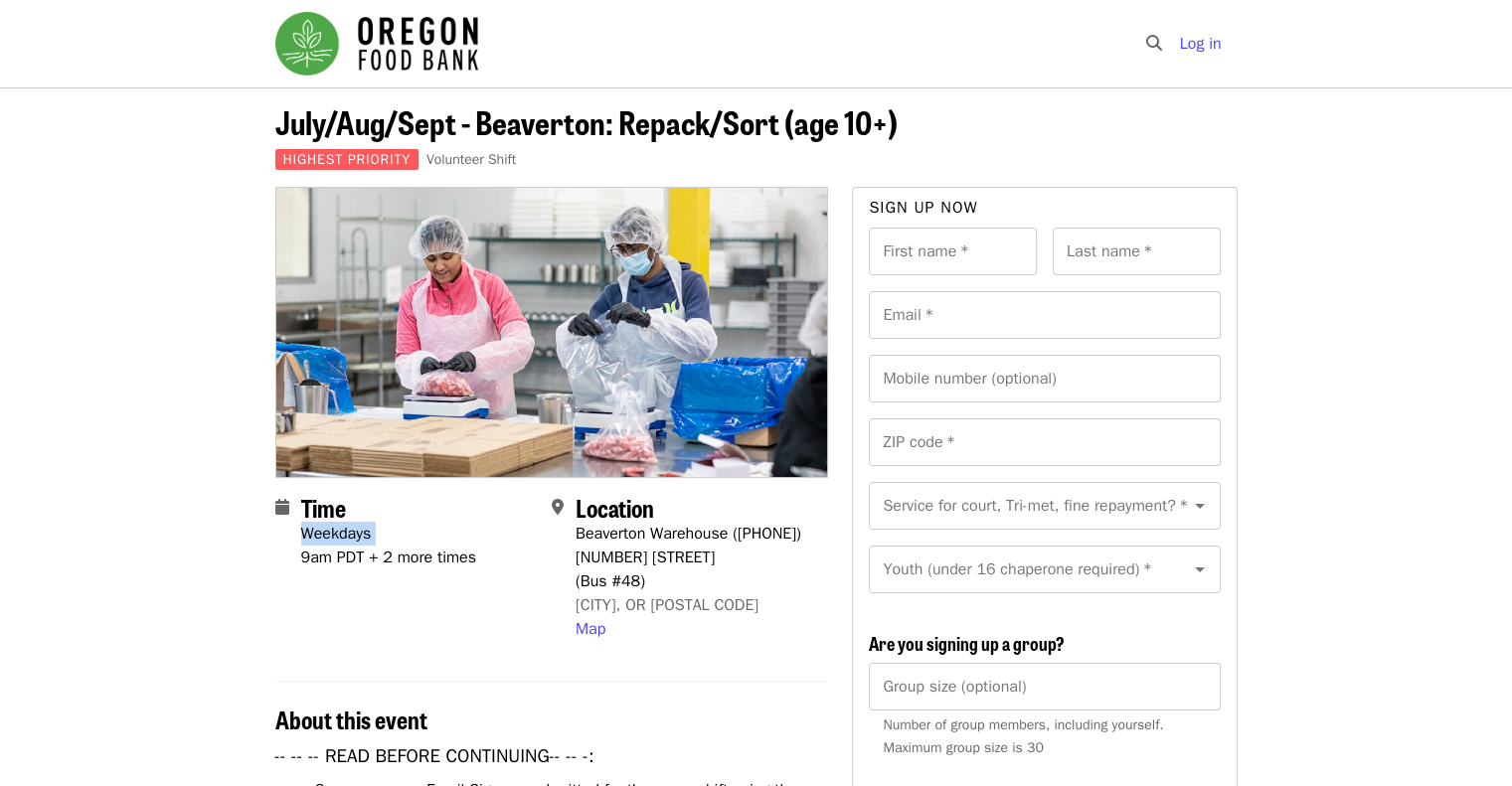 click on "Weekdays" at bounding box center [336, 534] 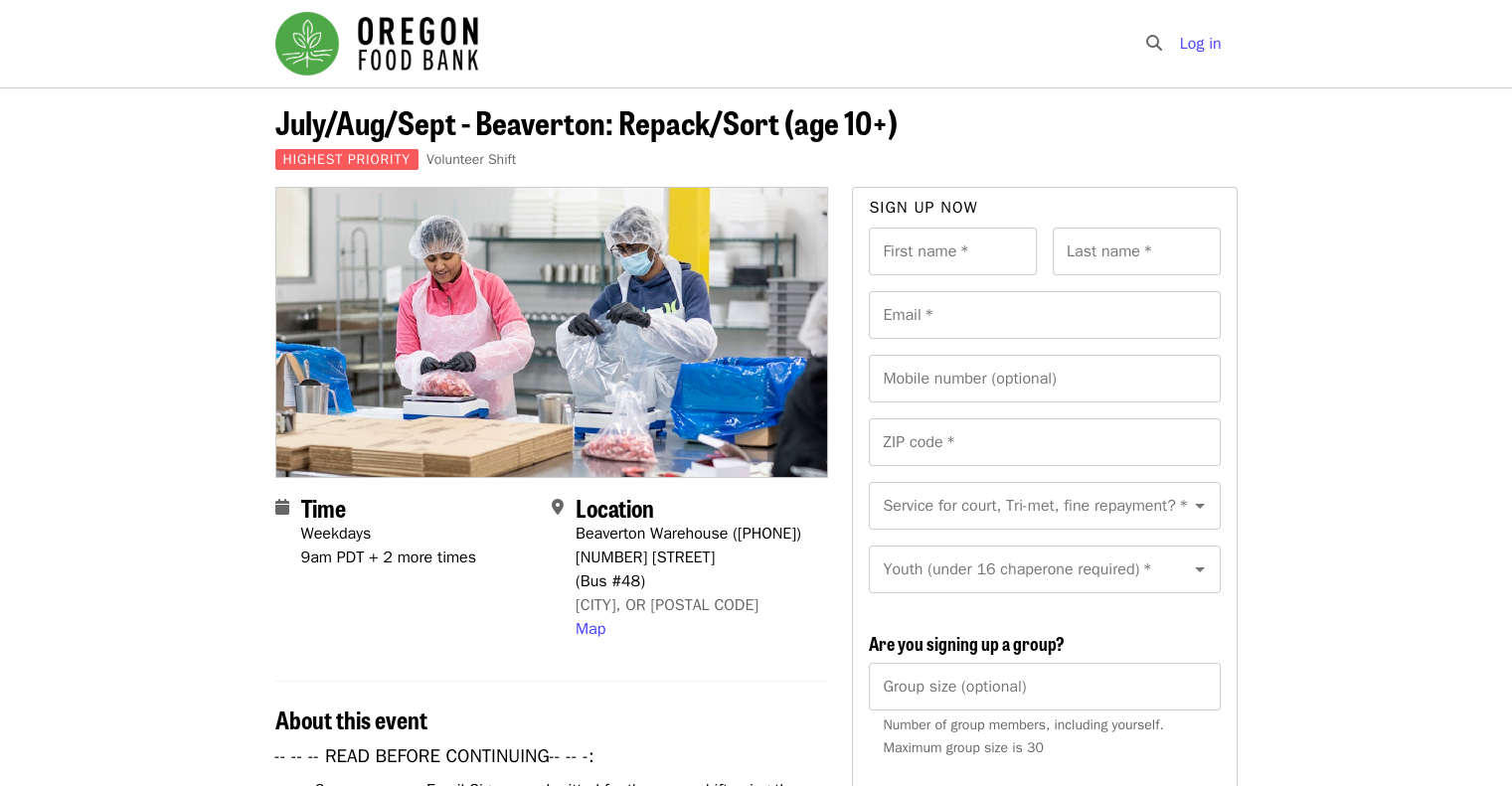 click on "Beaverton Warehouse ([PHONE])" at bounding box center (688, 534) 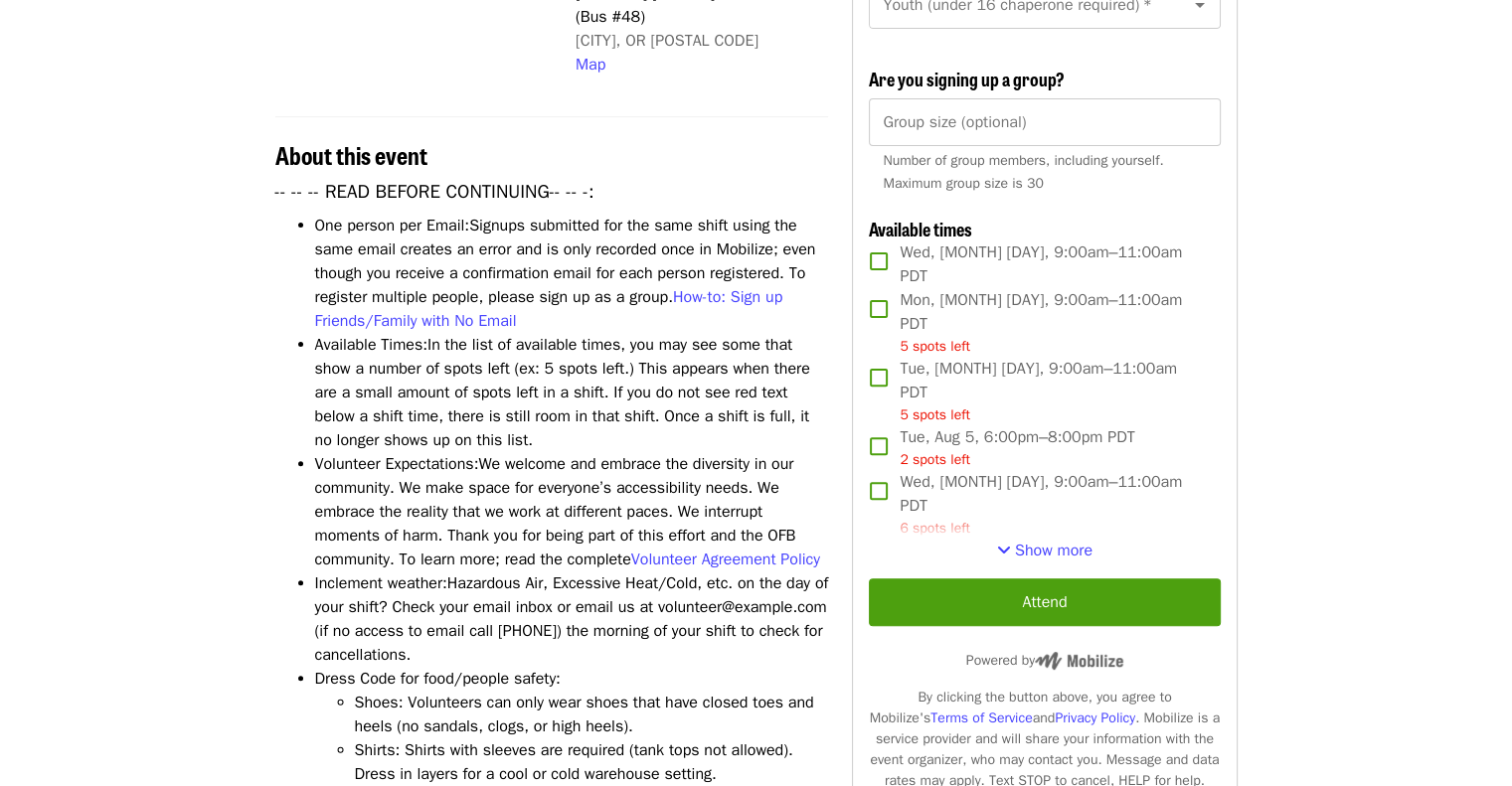 scroll, scrollTop: 529, scrollLeft: 0, axis: vertical 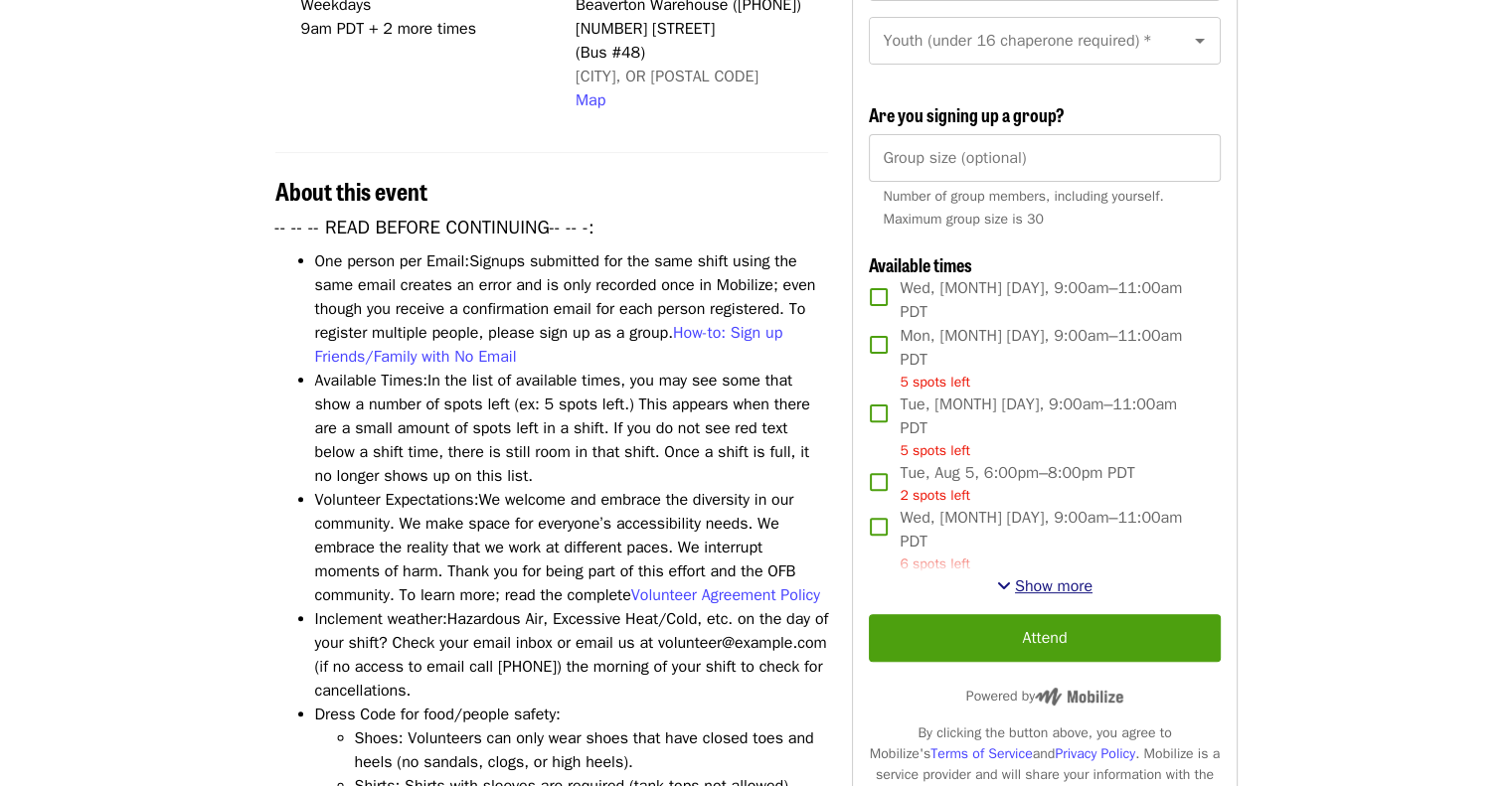 click on "Show more" at bounding box center [1054, 586] 